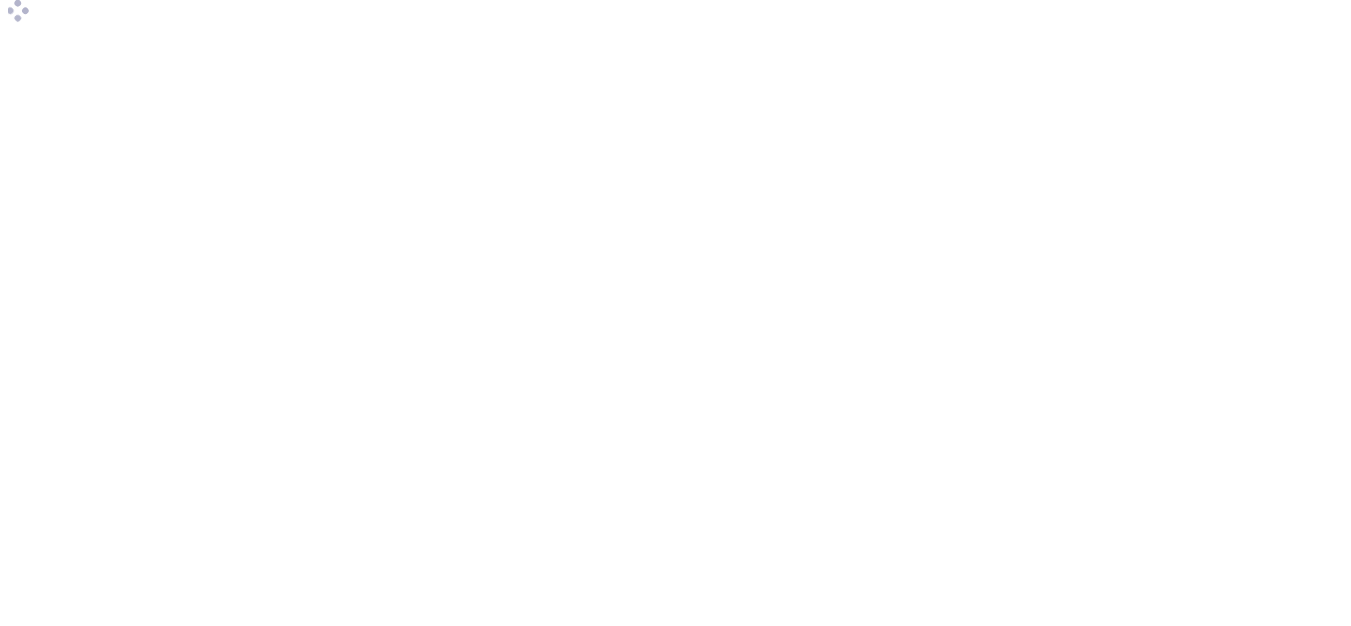 scroll, scrollTop: 0, scrollLeft: 0, axis: both 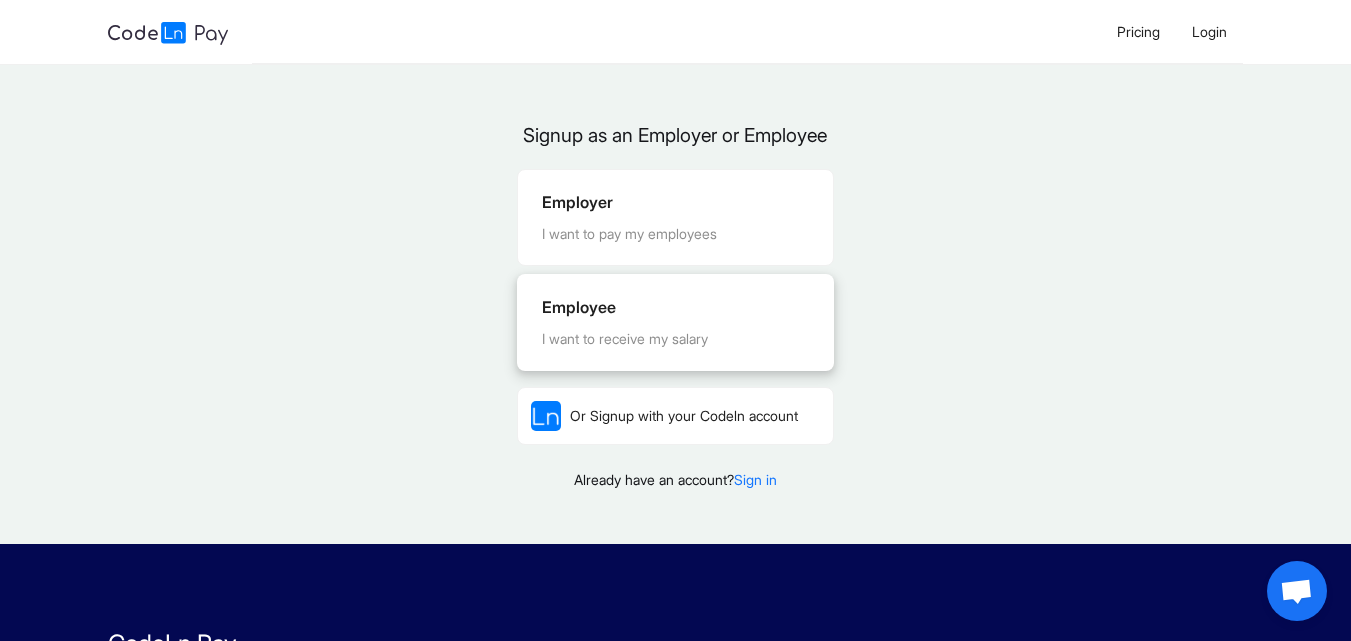 click on "I want to receive my salary" at bounding box center [675, 339] 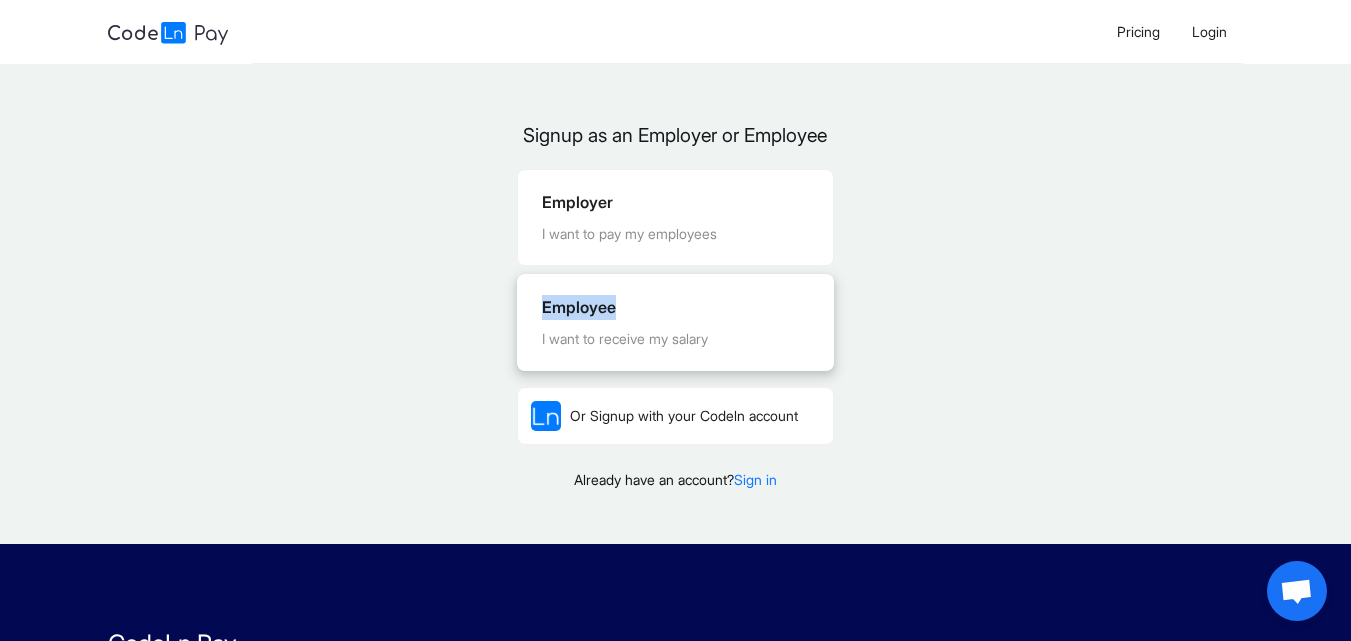 click on "Employee" at bounding box center [675, 307] 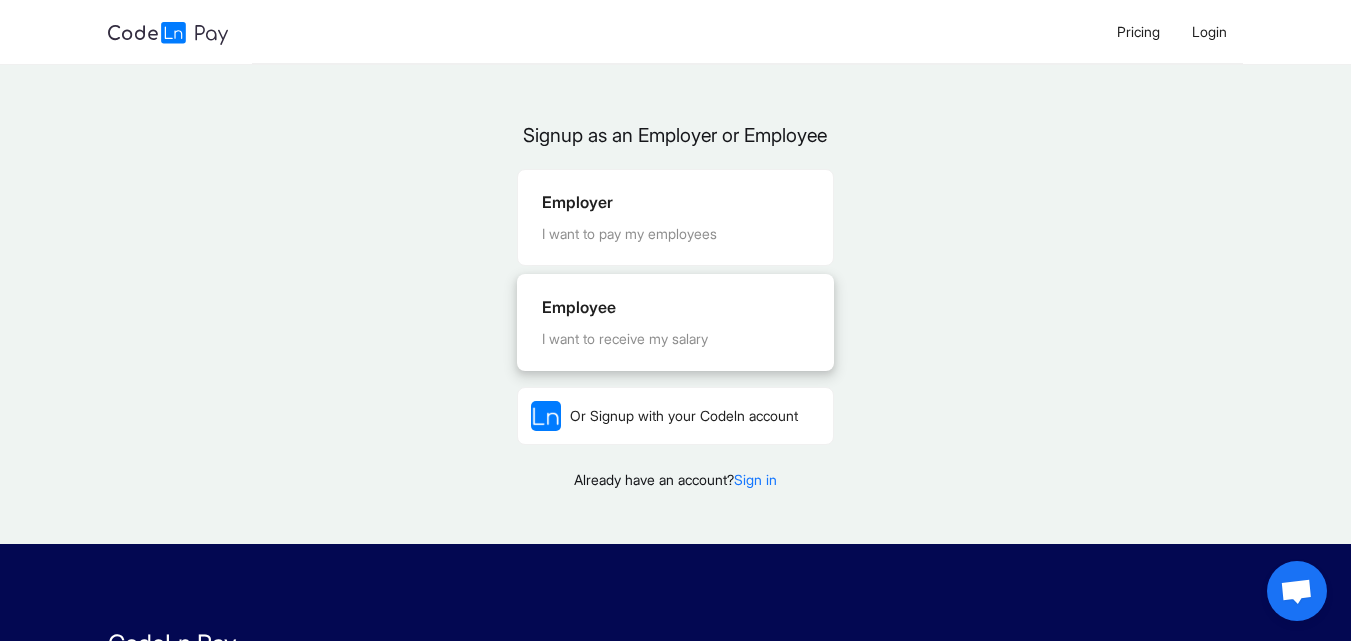 click on "I want to receive my salary" at bounding box center (675, 339) 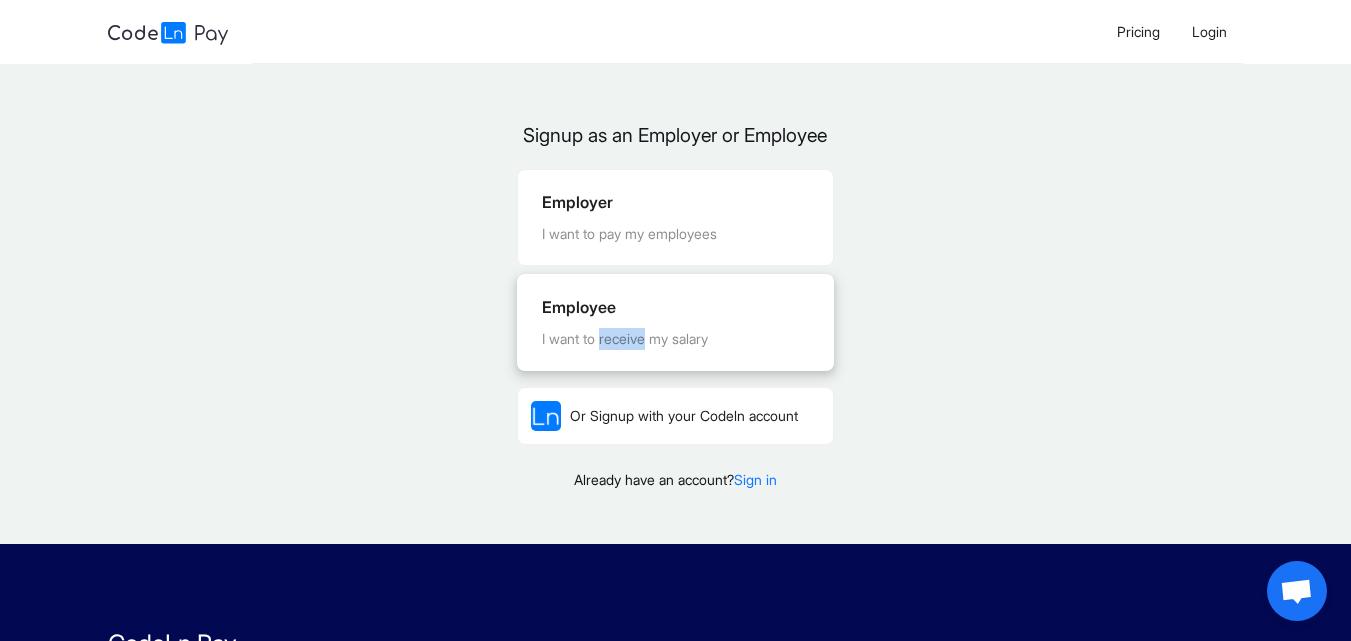 click on "I want to receive my salary" at bounding box center [675, 339] 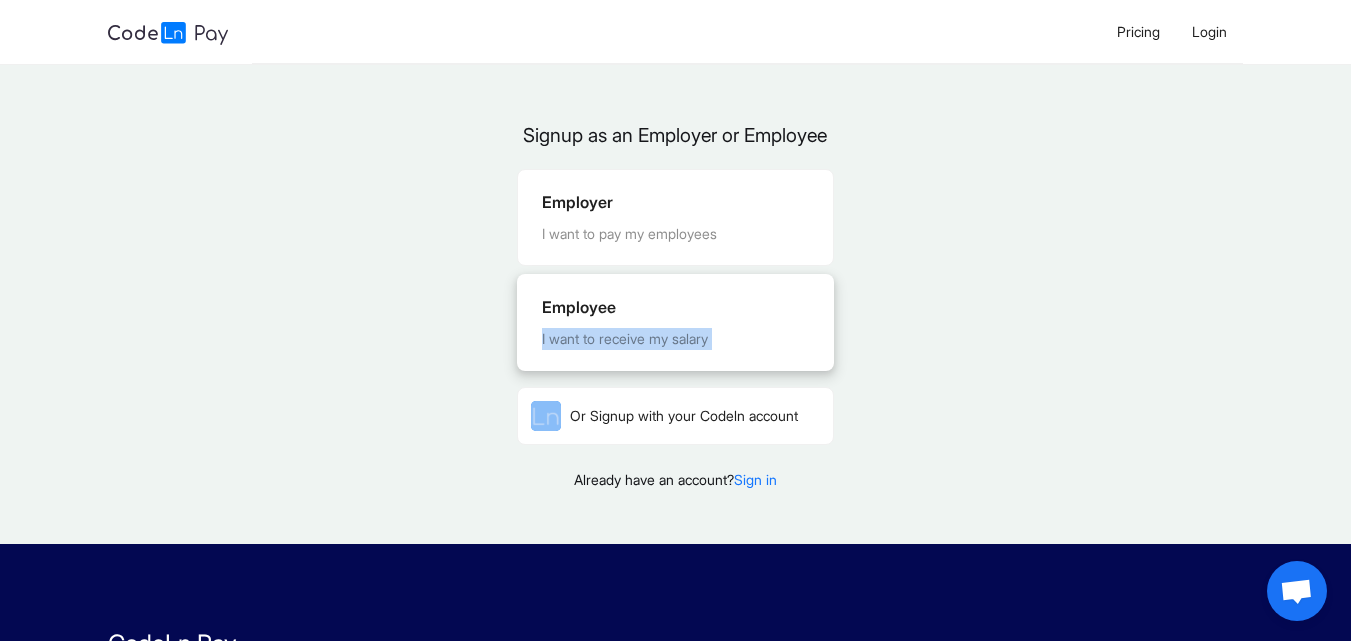 click on "I want to receive my salary" at bounding box center [675, 339] 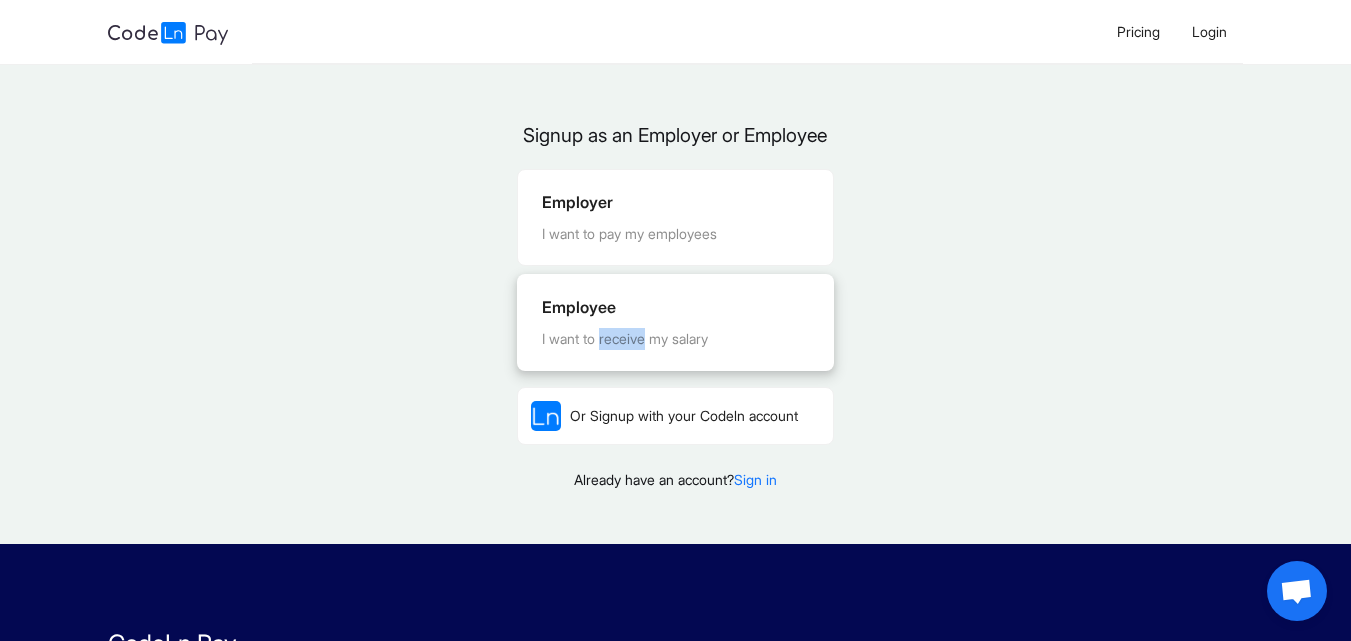 click on "I want to receive my salary" at bounding box center (675, 339) 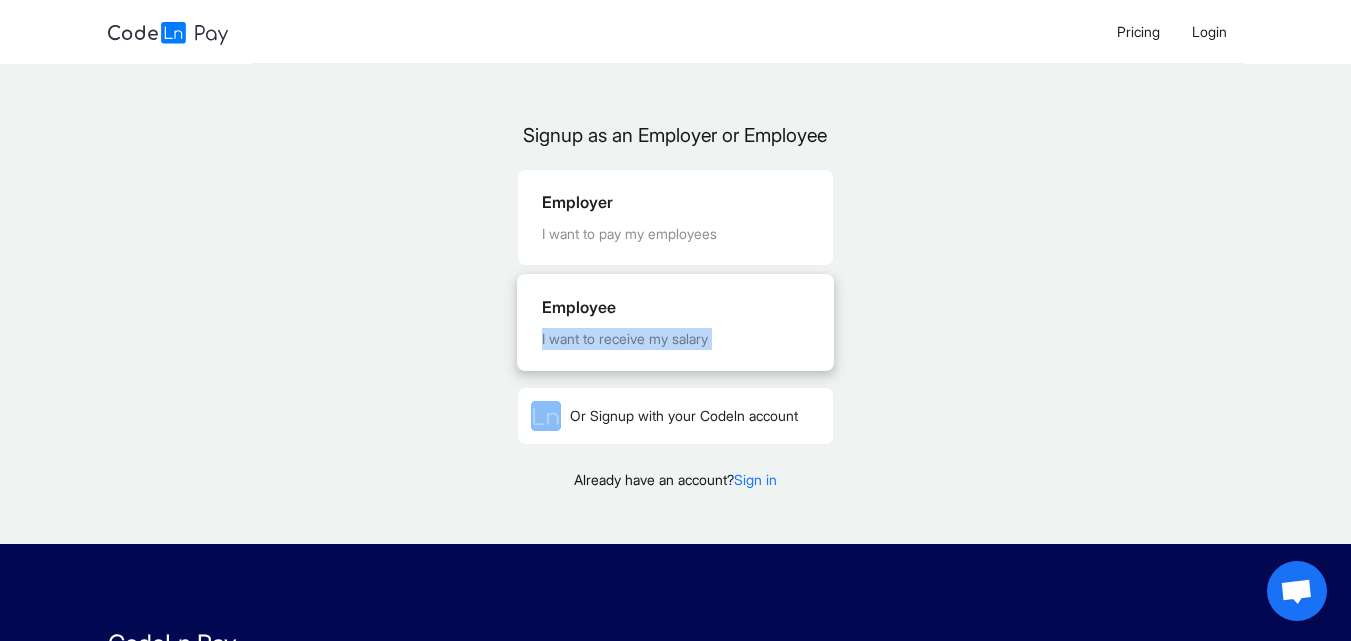 click on "I want to receive my salary" at bounding box center [675, 339] 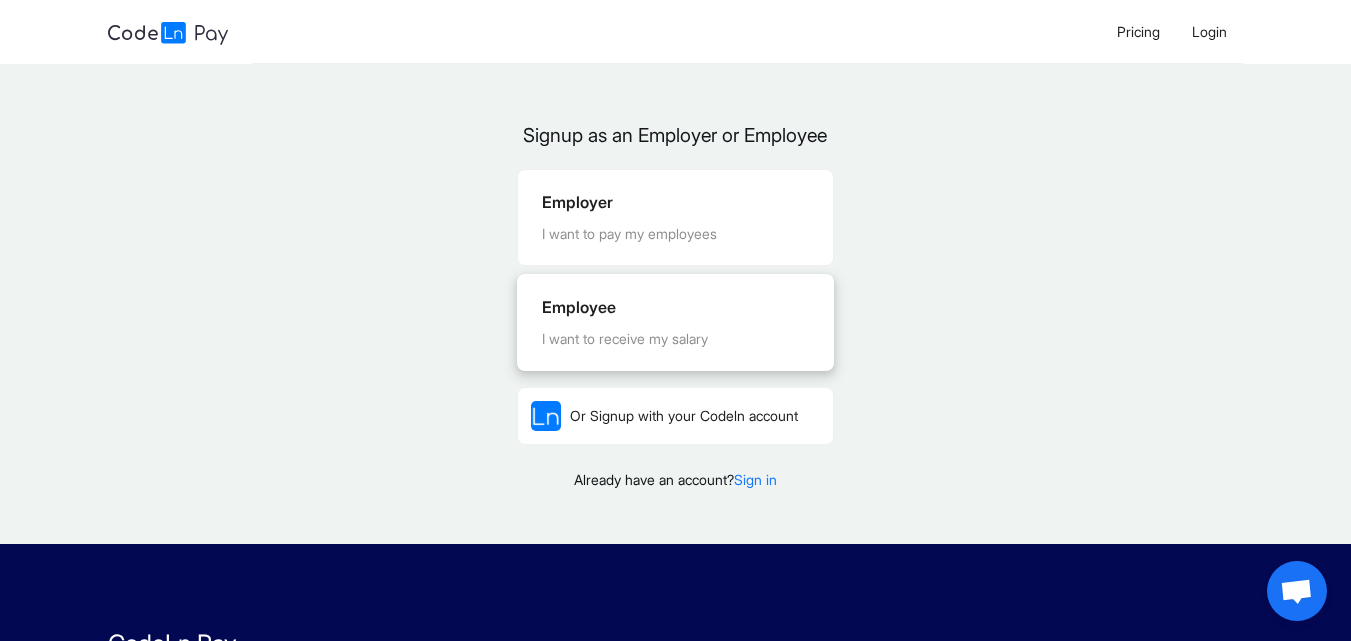 click on "Employee" at bounding box center [675, 307] 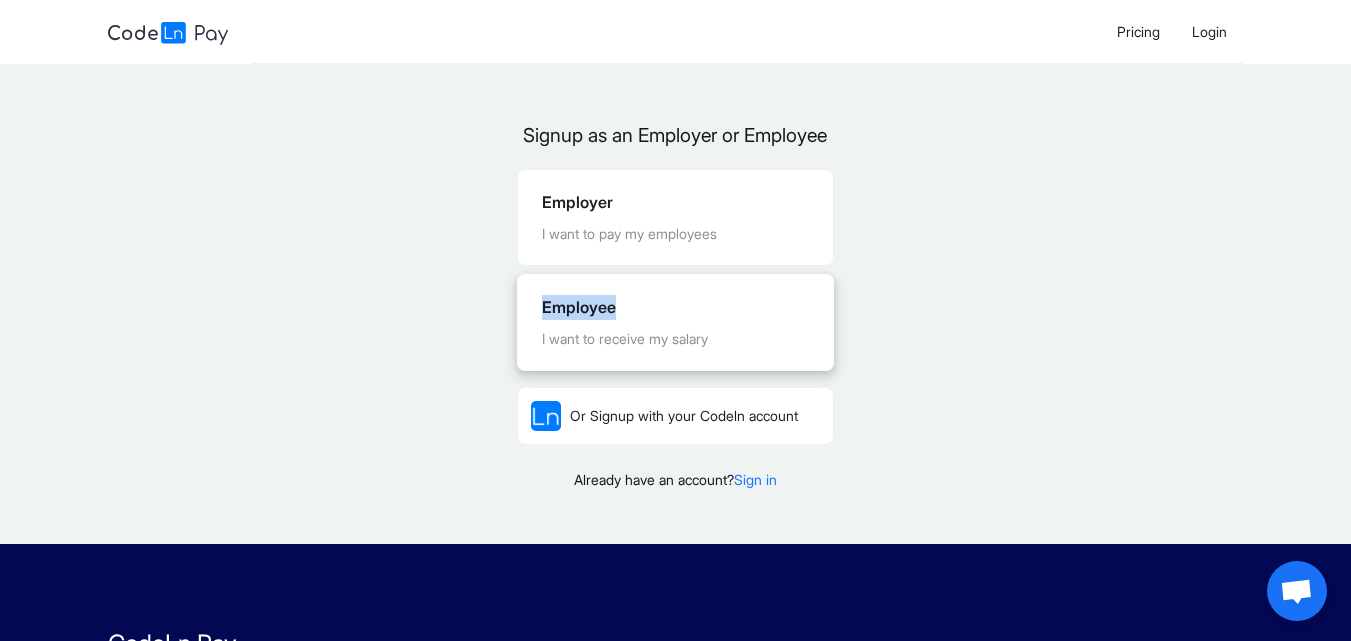 click on "Employee" at bounding box center [675, 307] 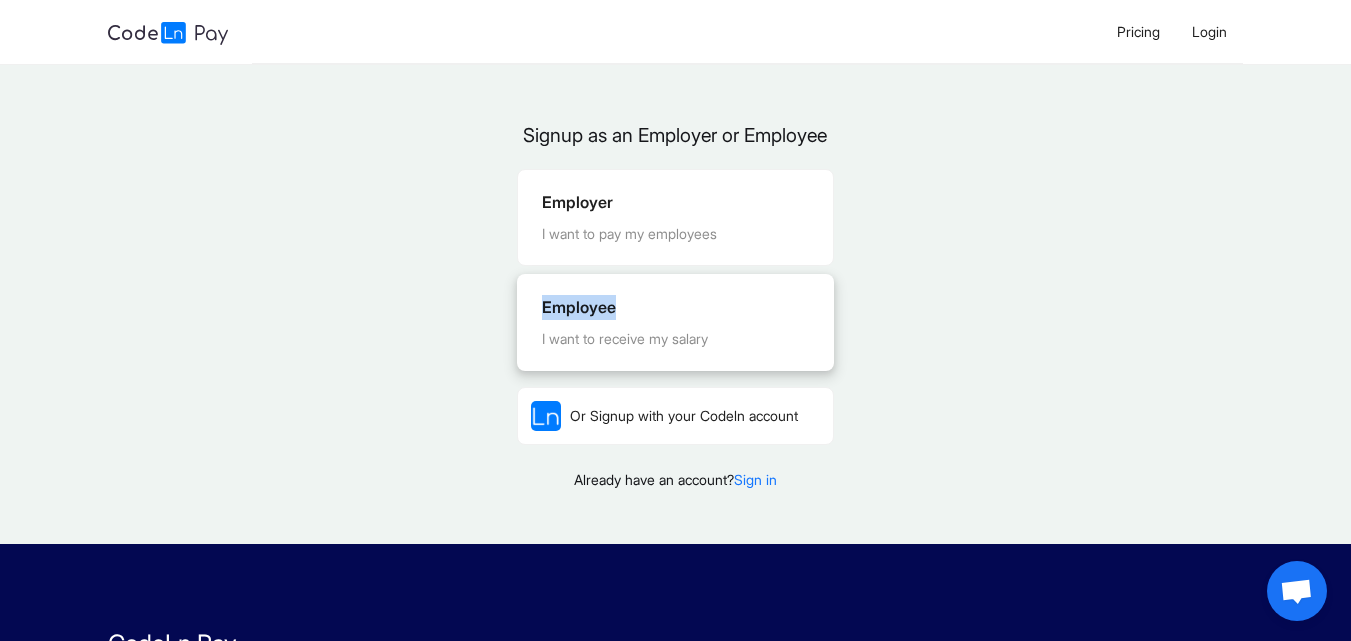 click on "Employee" at bounding box center [675, 307] 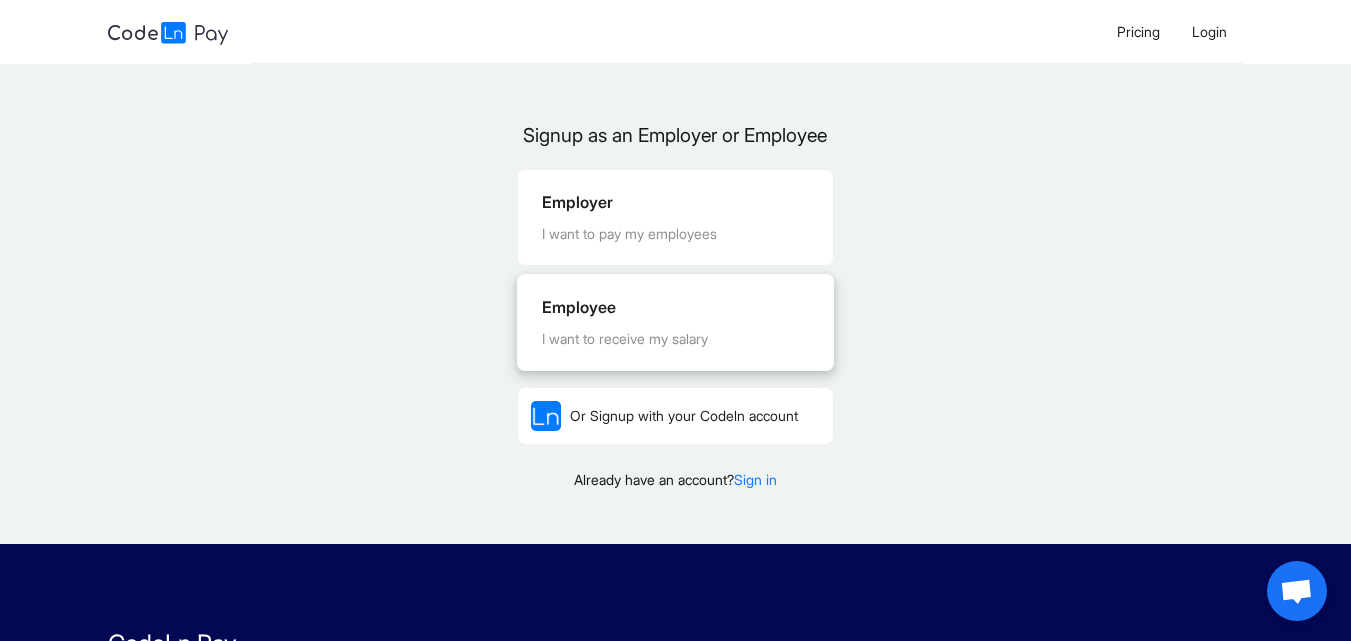 click on "I want to receive my salary" at bounding box center [675, 339] 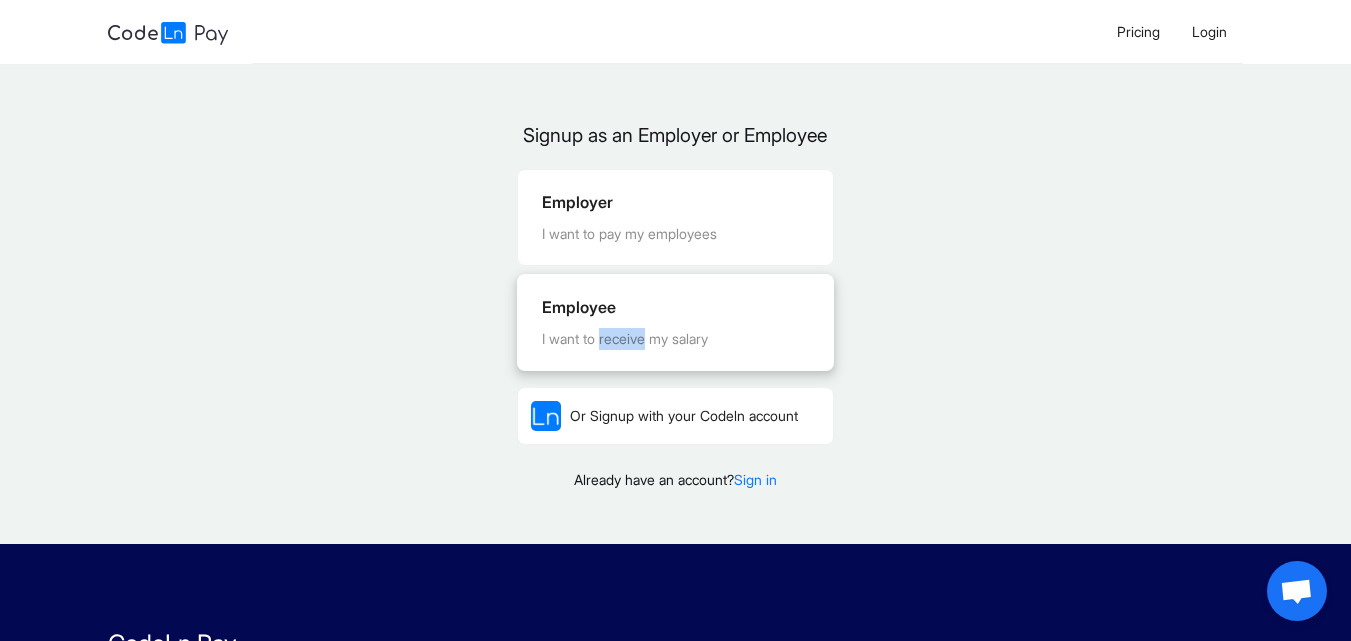 click on "I want to receive my salary" at bounding box center (675, 339) 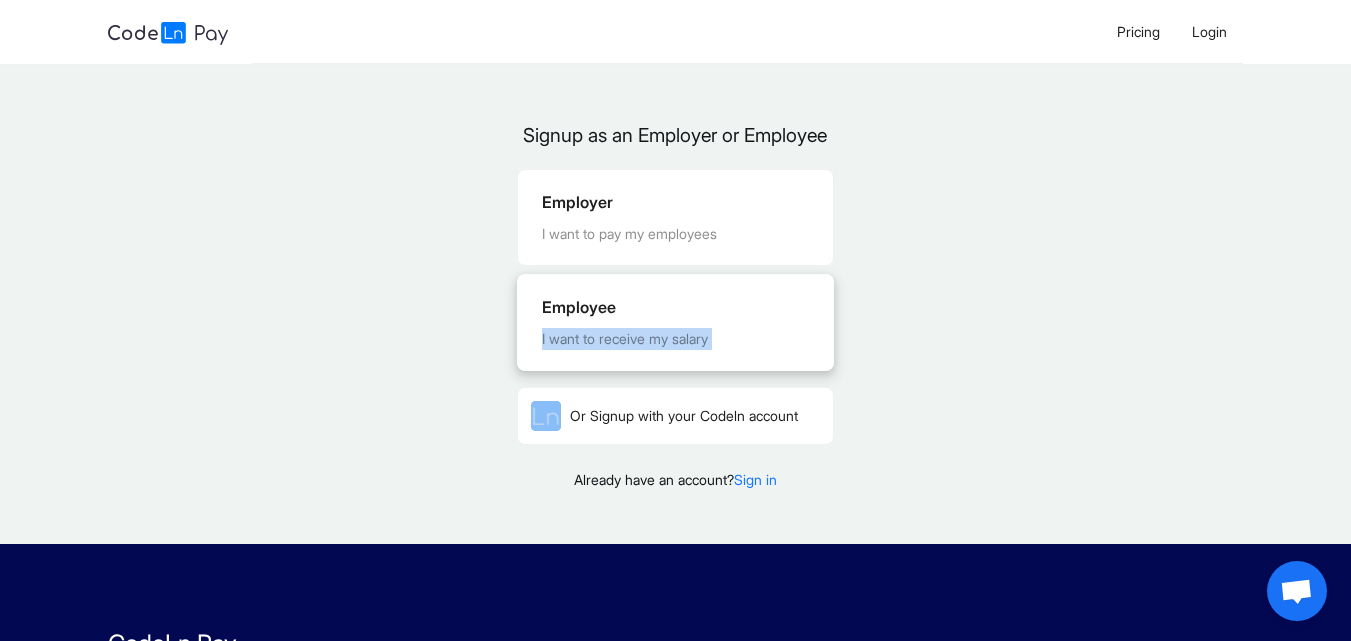 click on "I want to receive my salary" at bounding box center [675, 339] 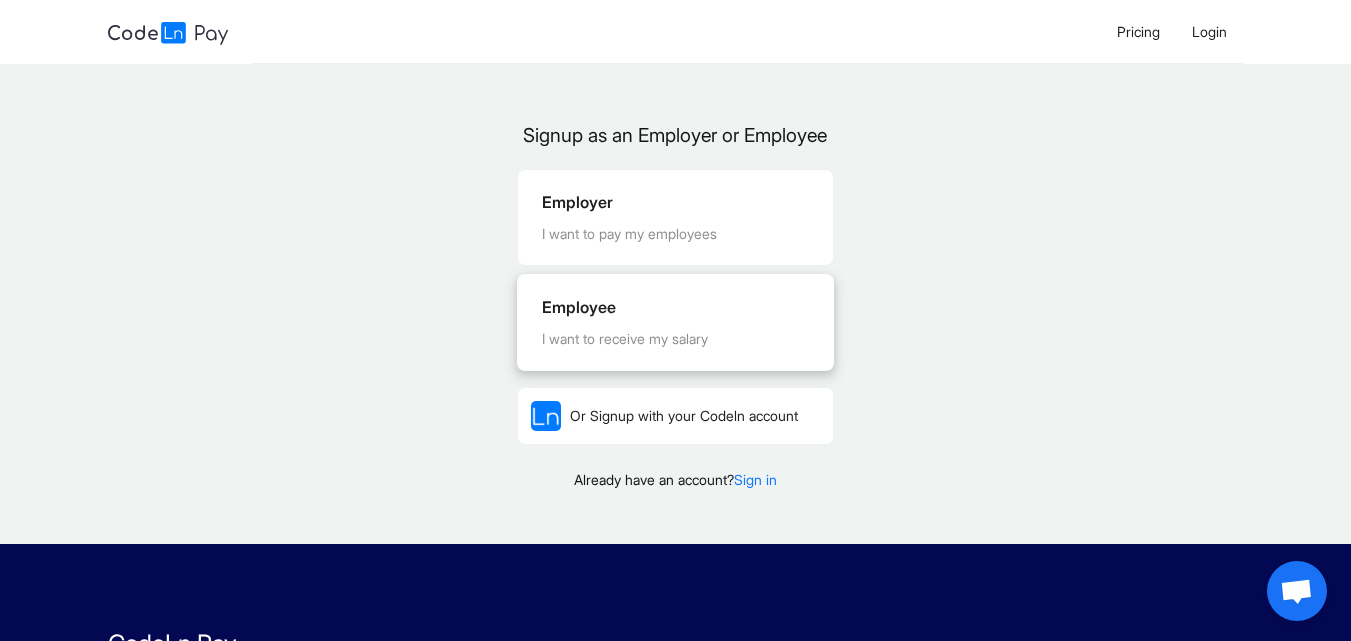click on "Employee" at bounding box center (675, 307) 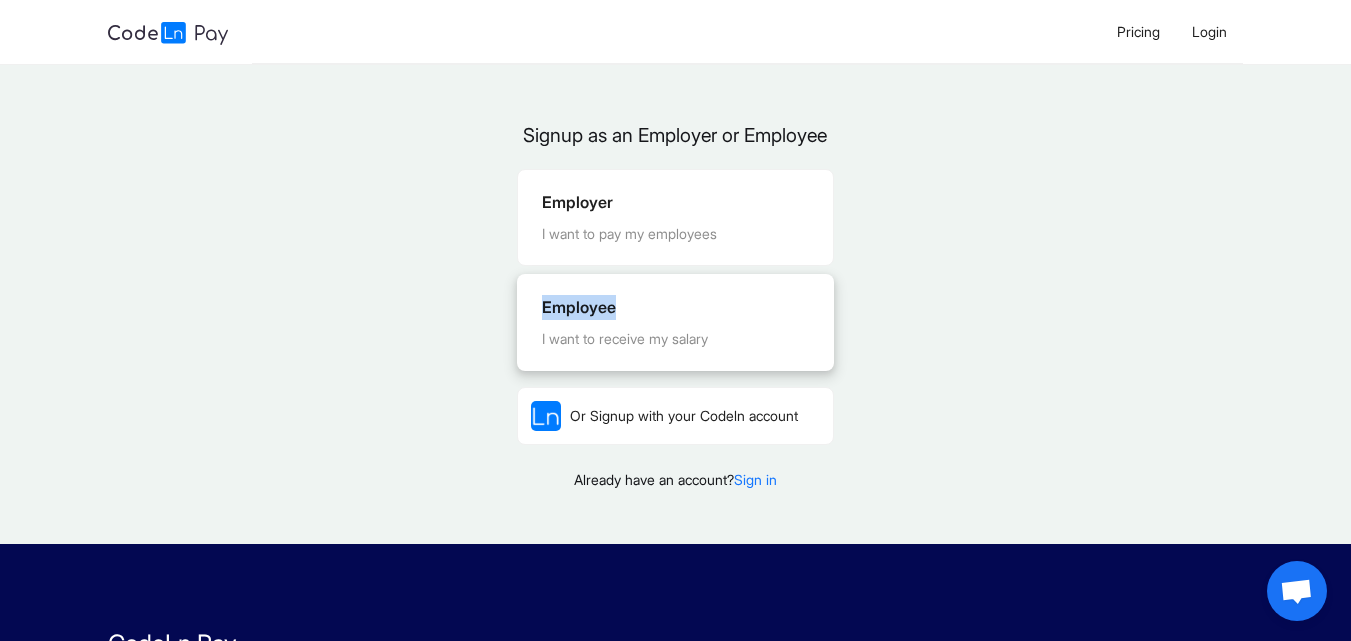 click on "Employee" at bounding box center (675, 307) 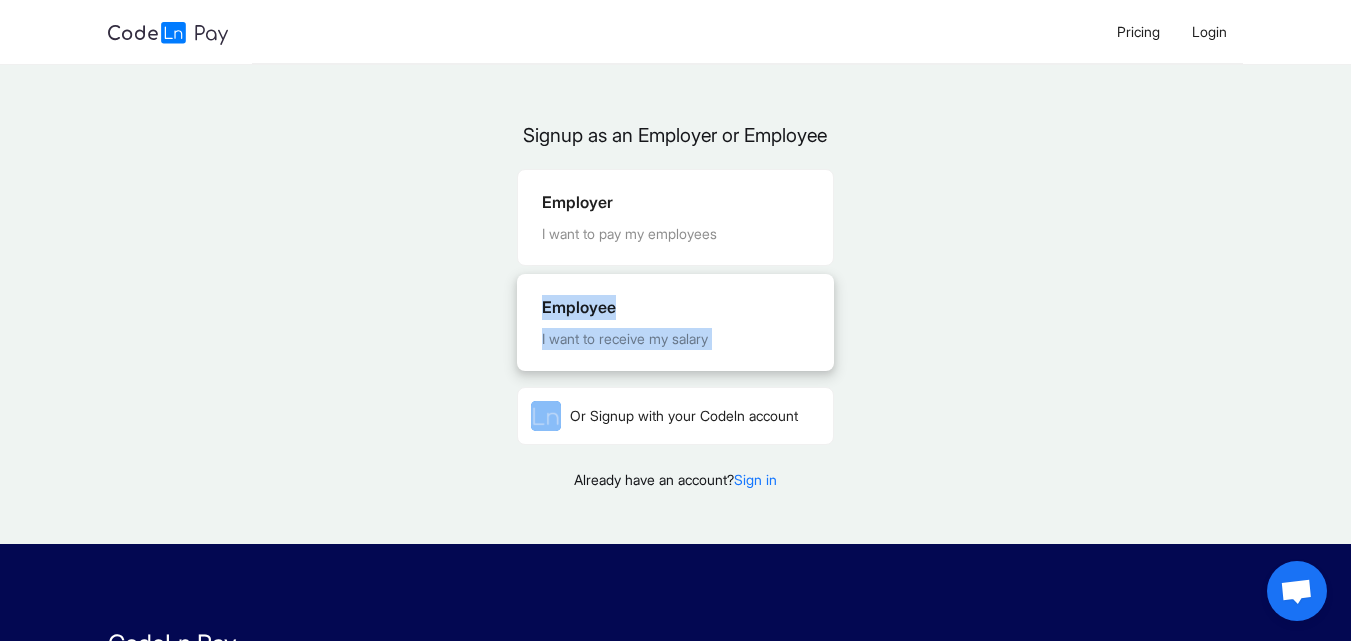 drag, startPoint x: 603, startPoint y: 347, endPoint x: 760, endPoint y: 366, distance: 158.14551 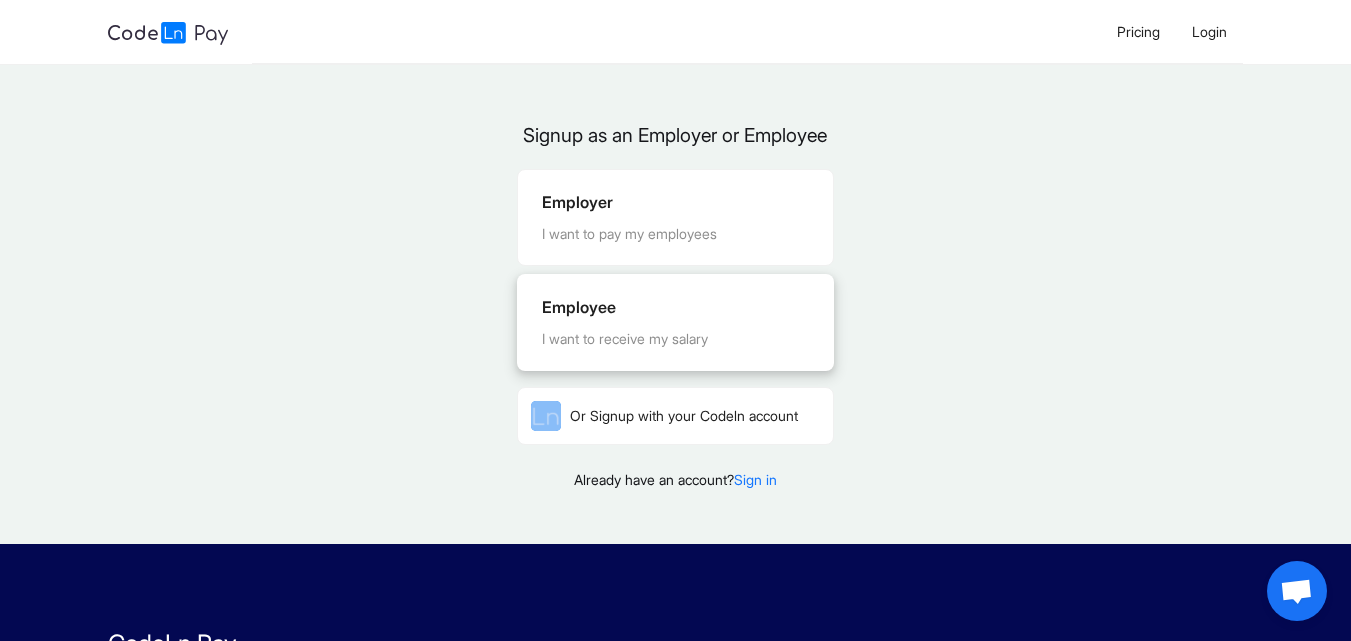 click on "I want to receive my salary" at bounding box center (675, 339) 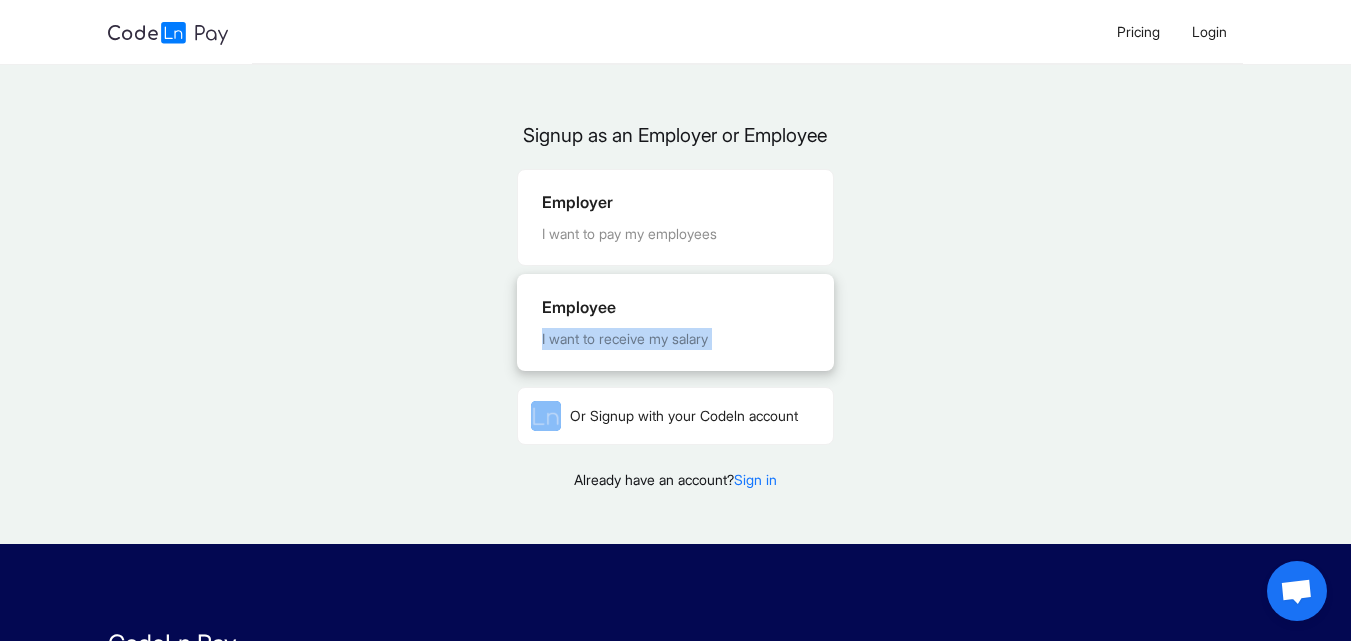 click on "I want to receive my salary" at bounding box center [675, 339] 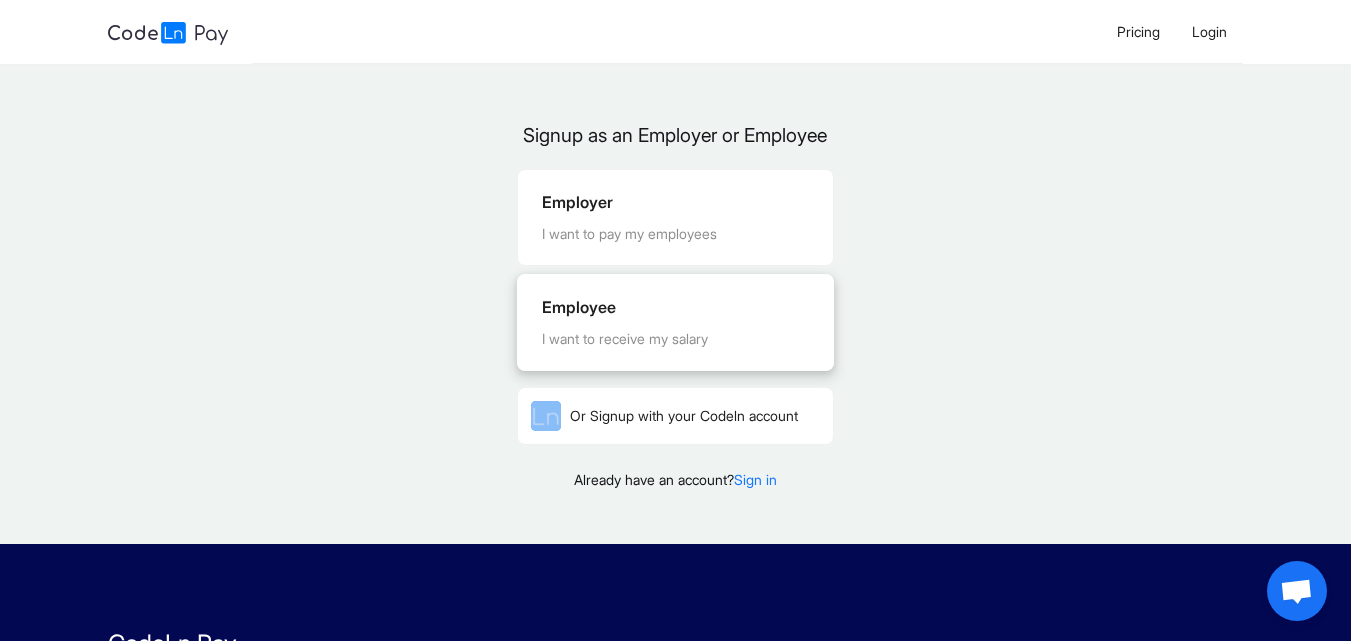 click on "I want to receive my salary" at bounding box center [675, 339] 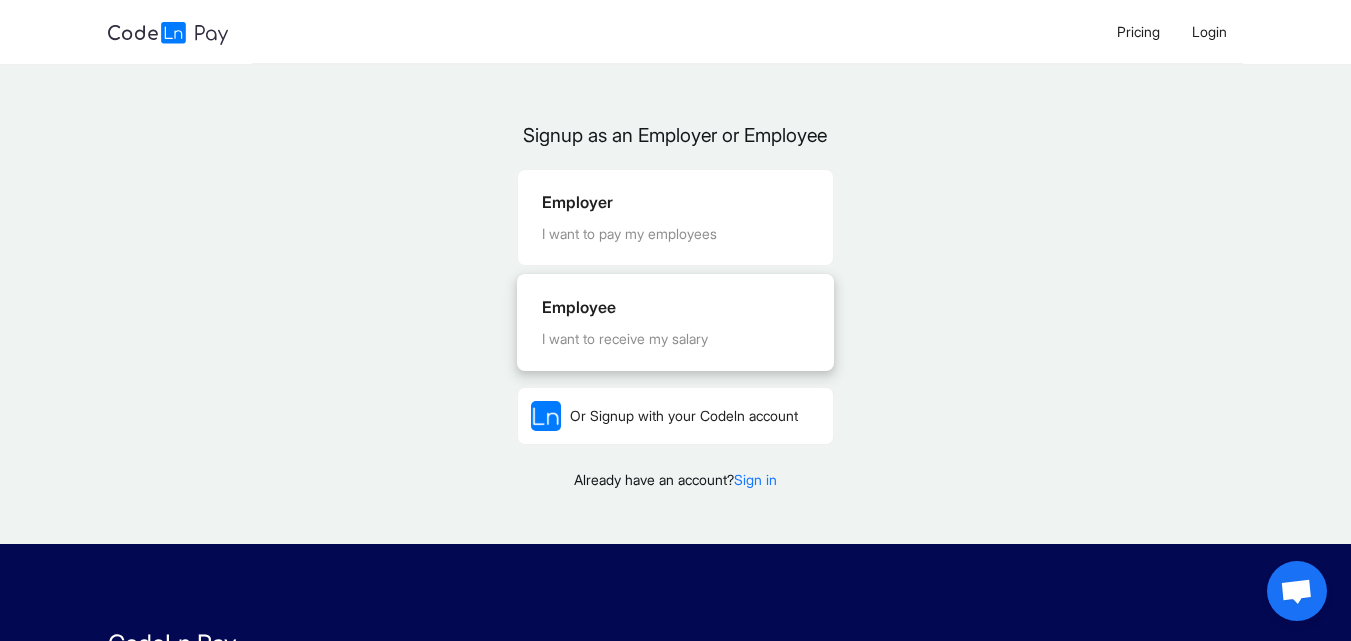 click on "Employee" at bounding box center (675, 307) 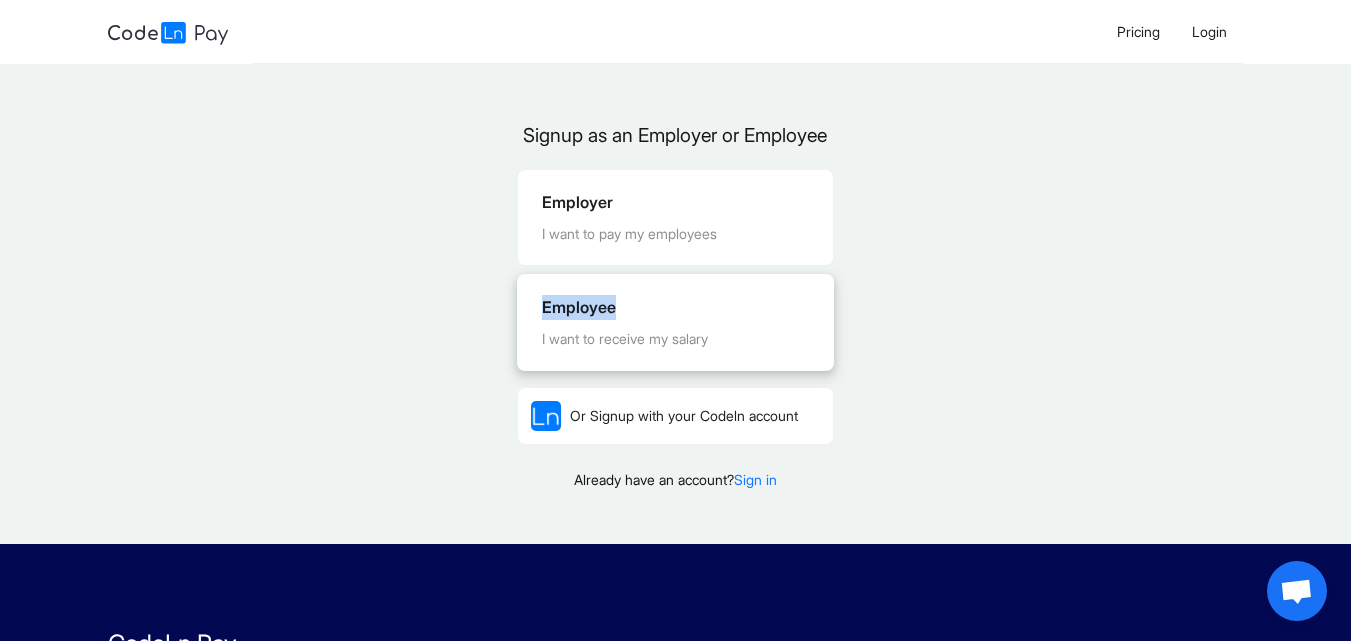click on "Employee" at bounding box center (675, 307) 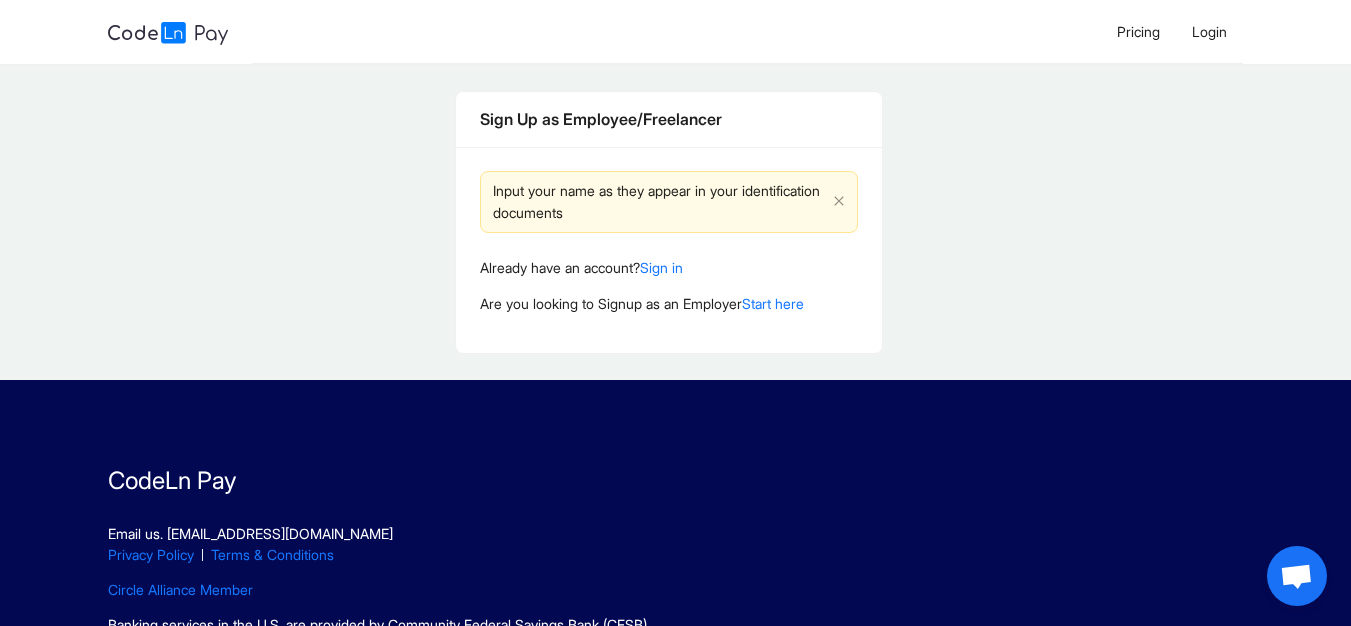 drag, startPoint x: 743, startPoint y: 339, endPoint x: 1045, endPoint y: 185, distance: 338.99854 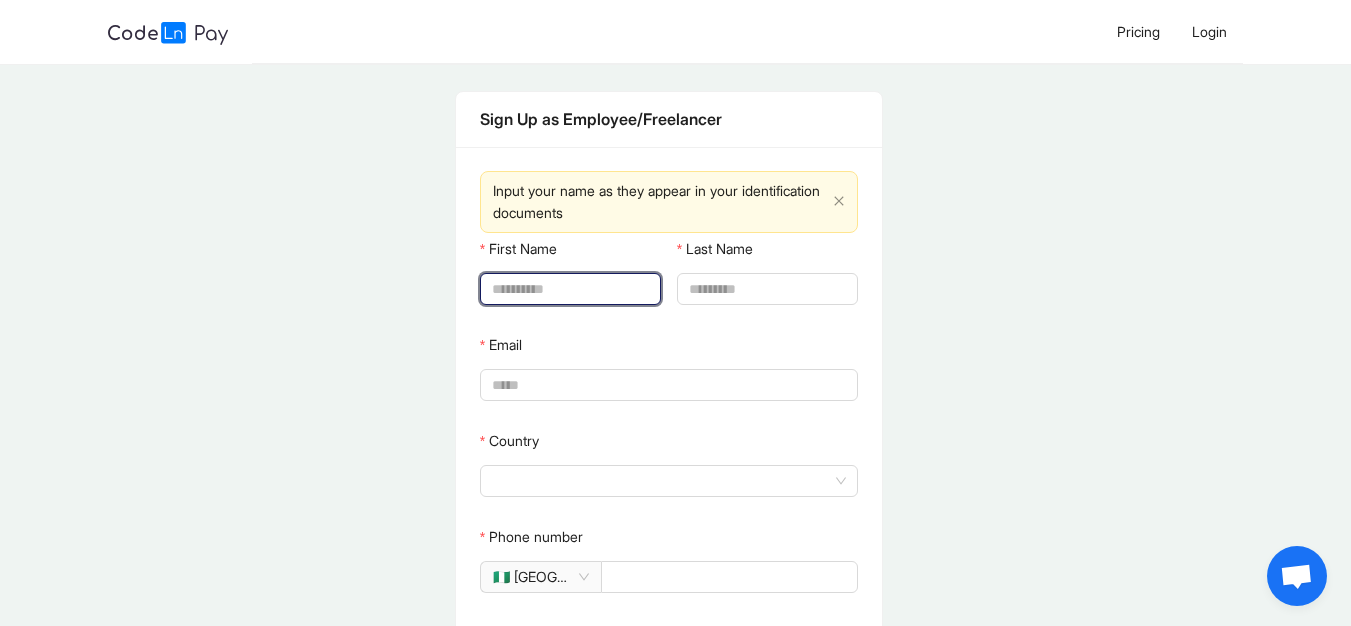 click on "First Name" at bounding box center (568, 289) 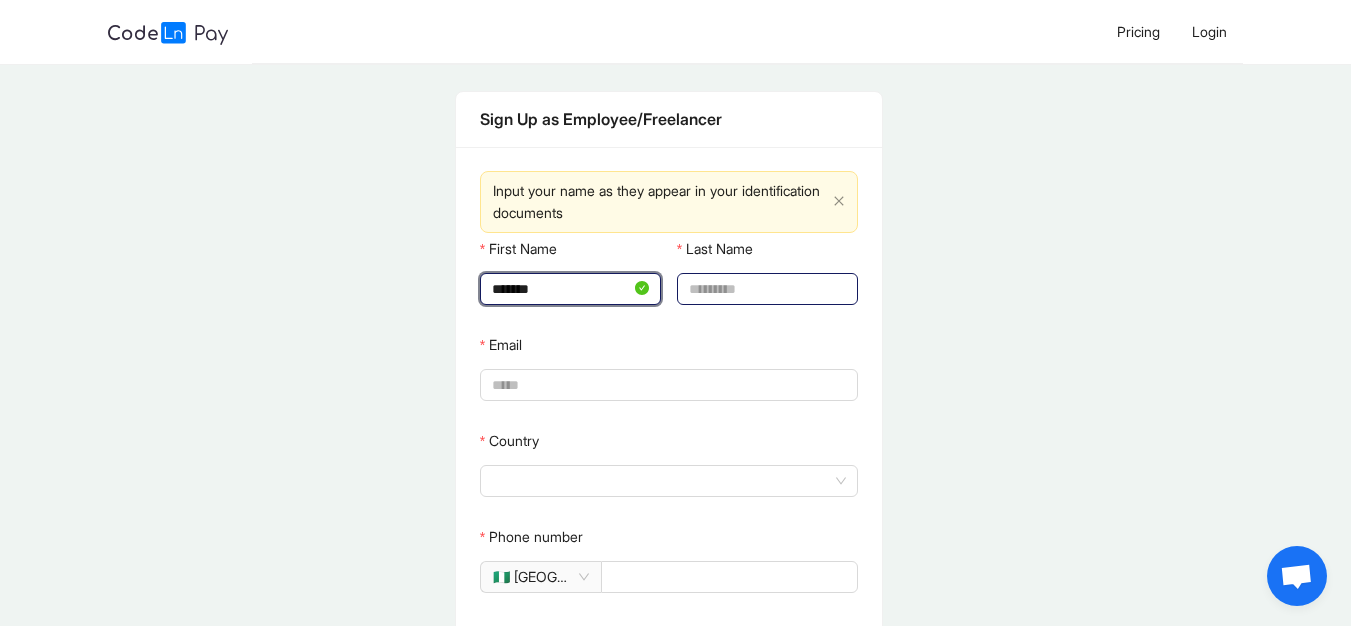 type on "******" 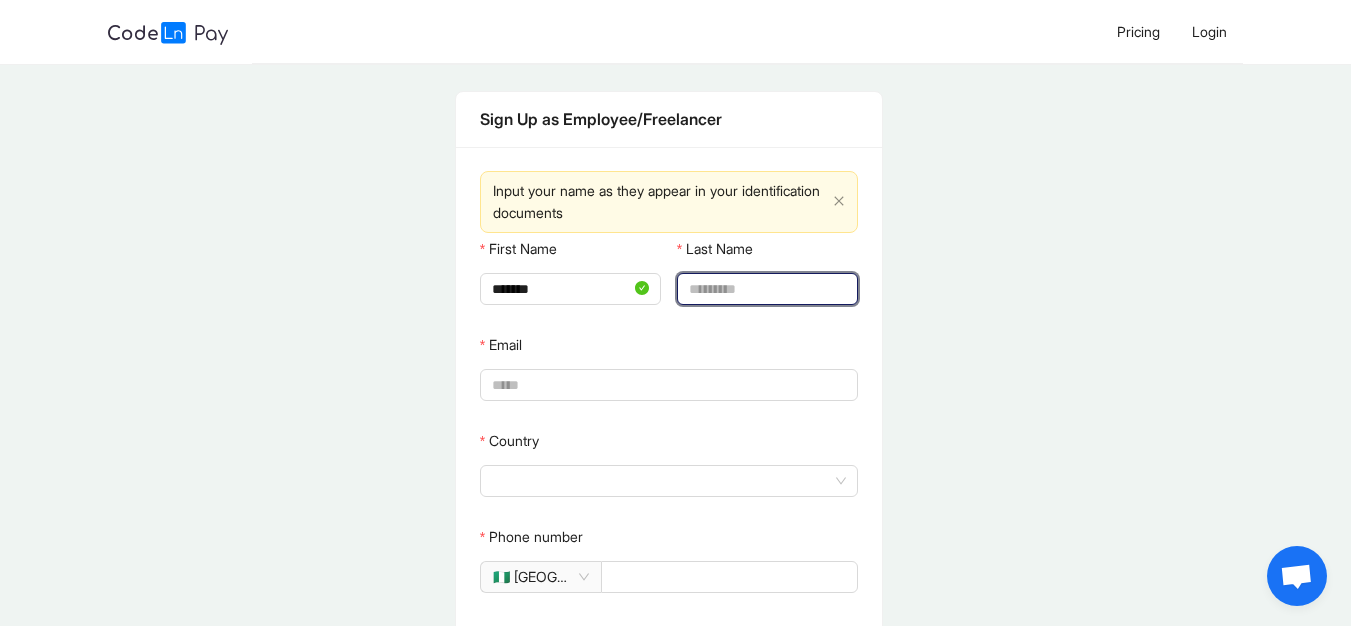 click on "Last Name" at bounding box center (765, 289) 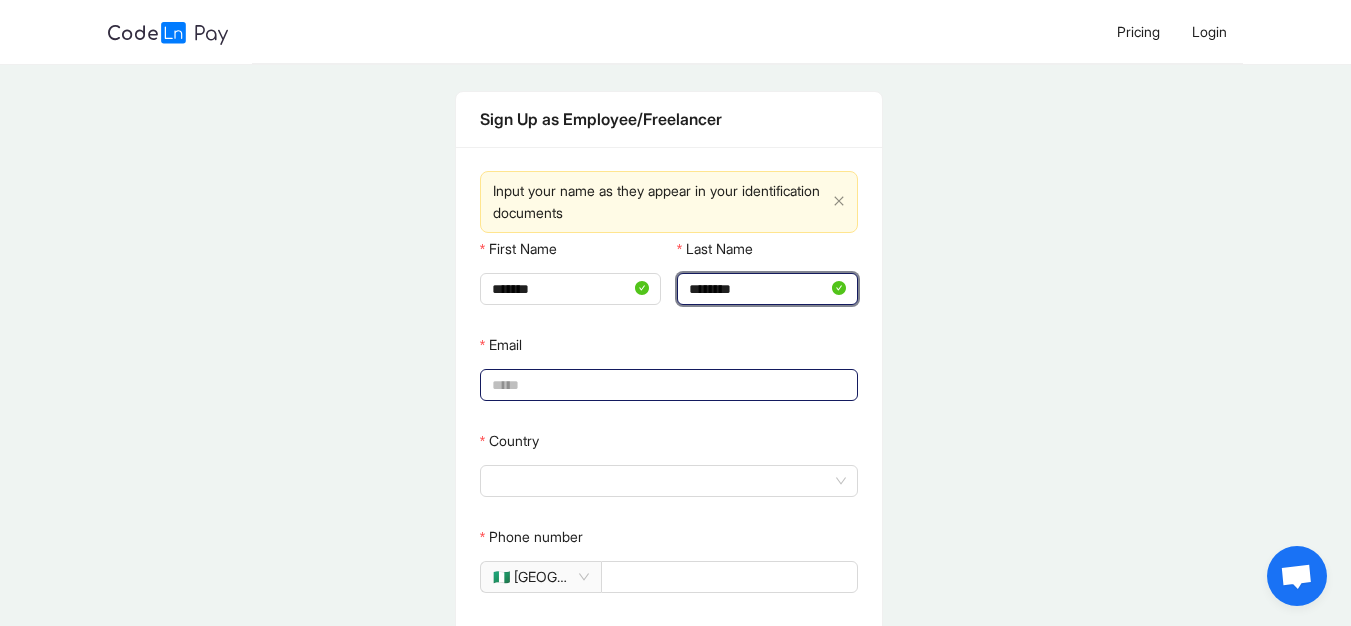 type on "*******" 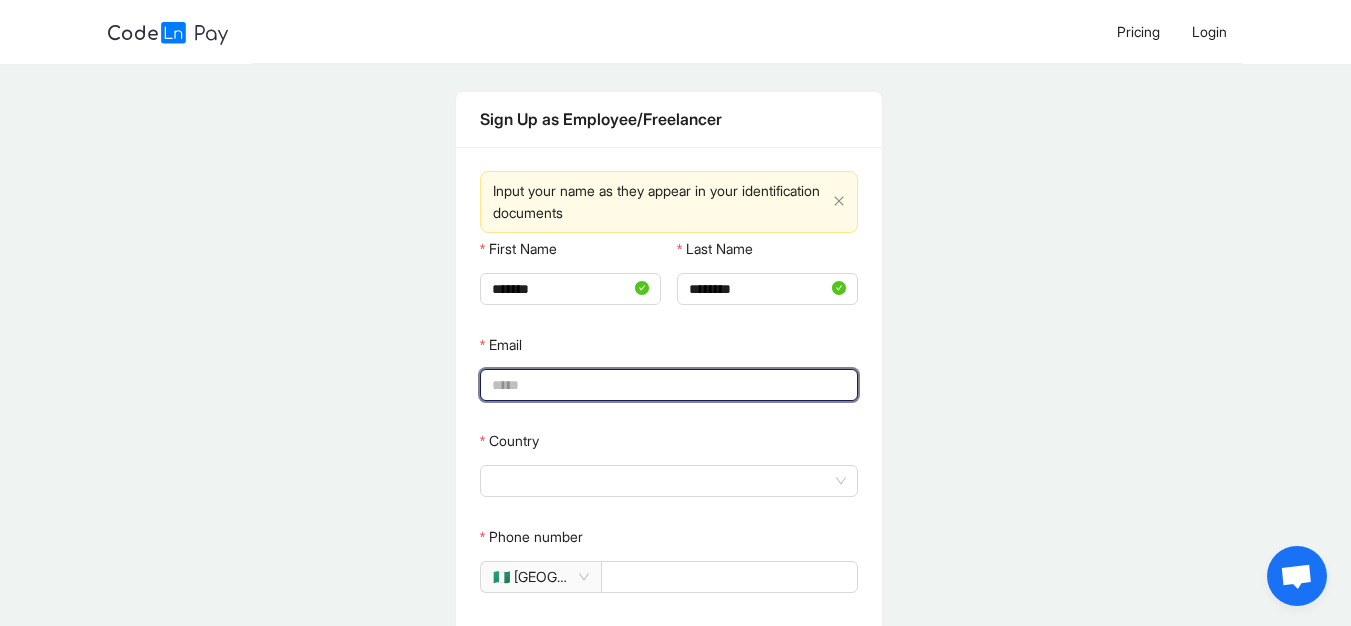 click on "Email" at bounding box center (667, 385) 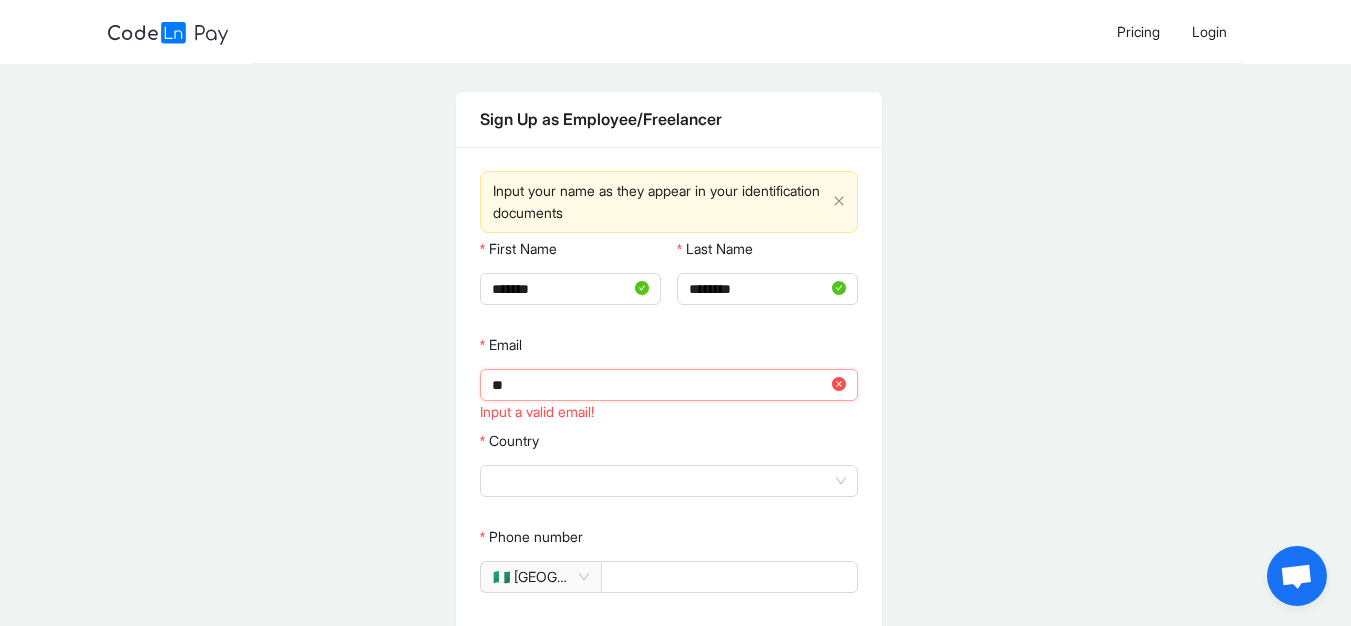 type on "*" 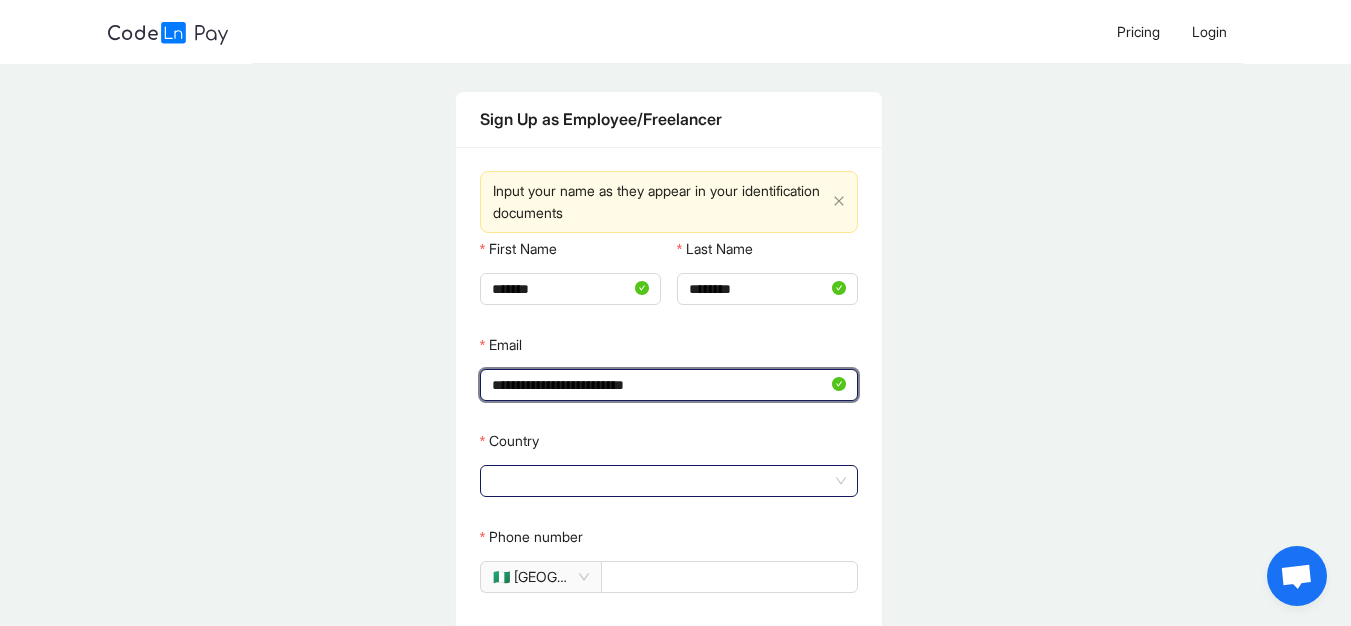 click 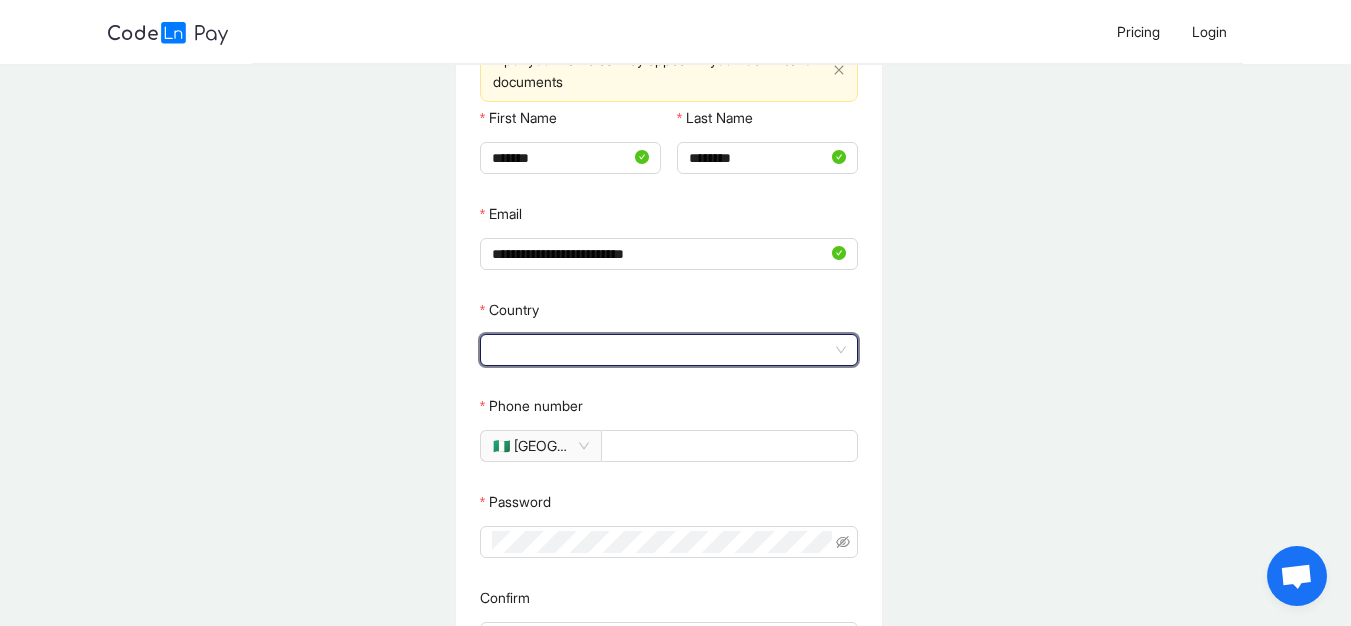 scroll, scrollTop: 133, scrollLeft: 0, axis: vertical 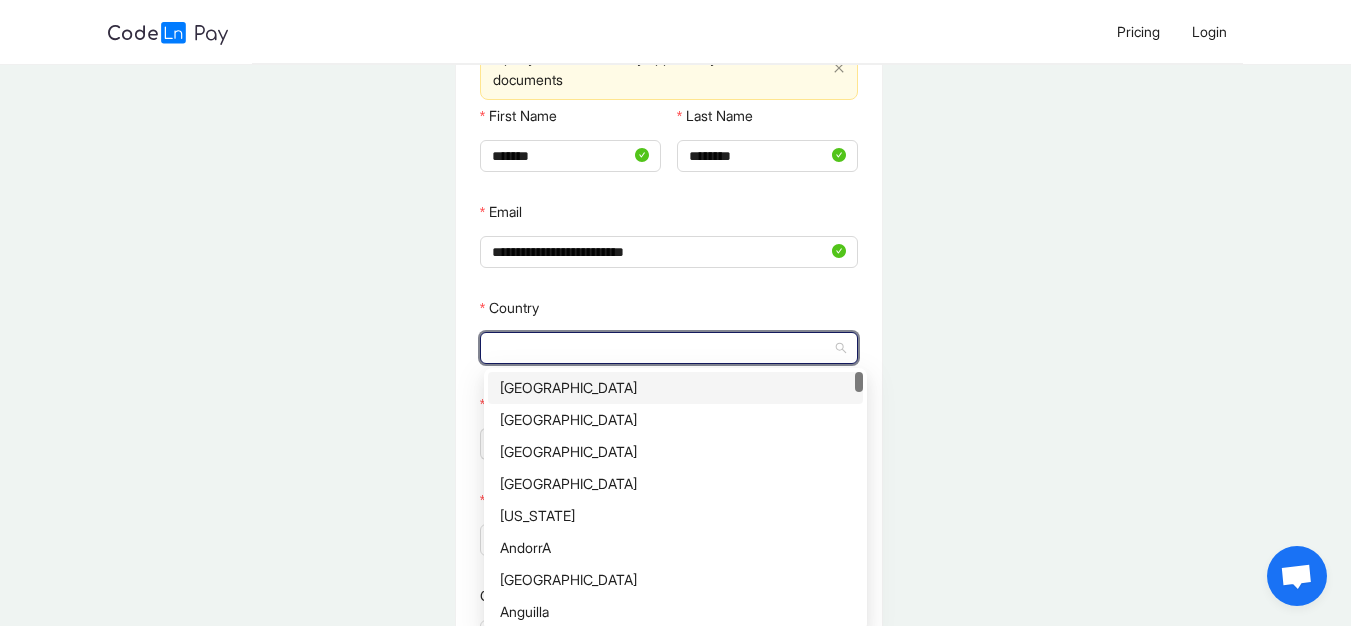 click 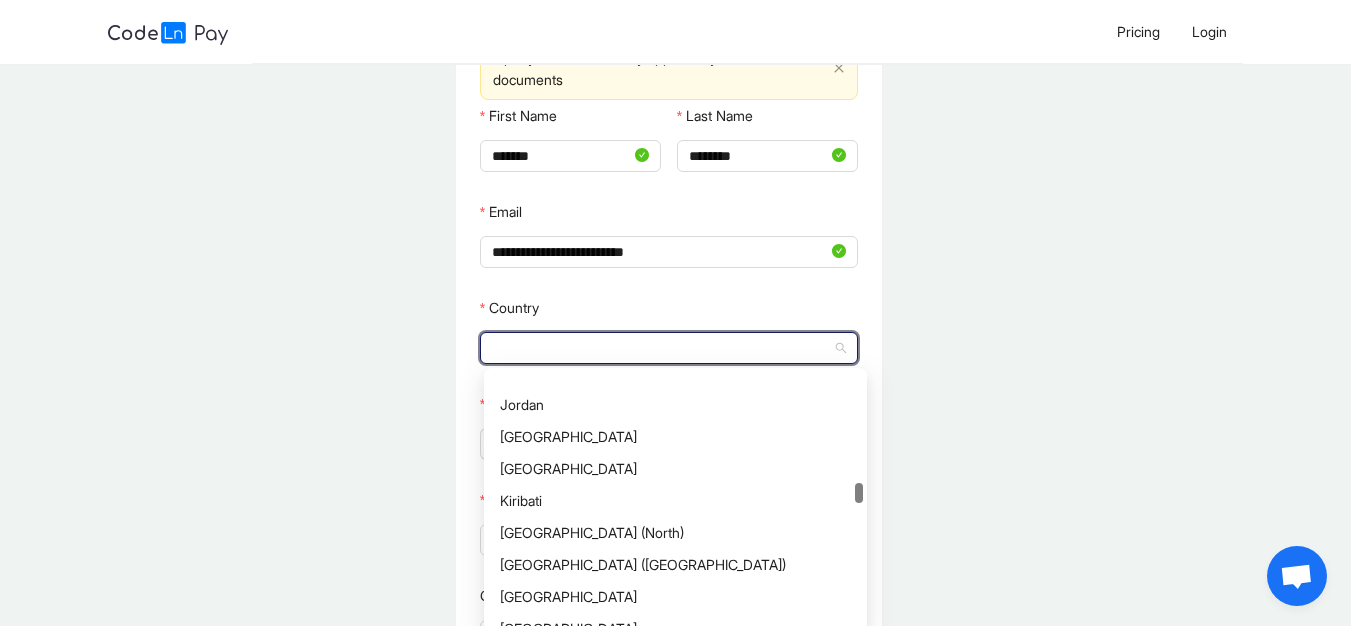 scroll, scrollTop: 3568, scrollLeft: 0, axis: vertical 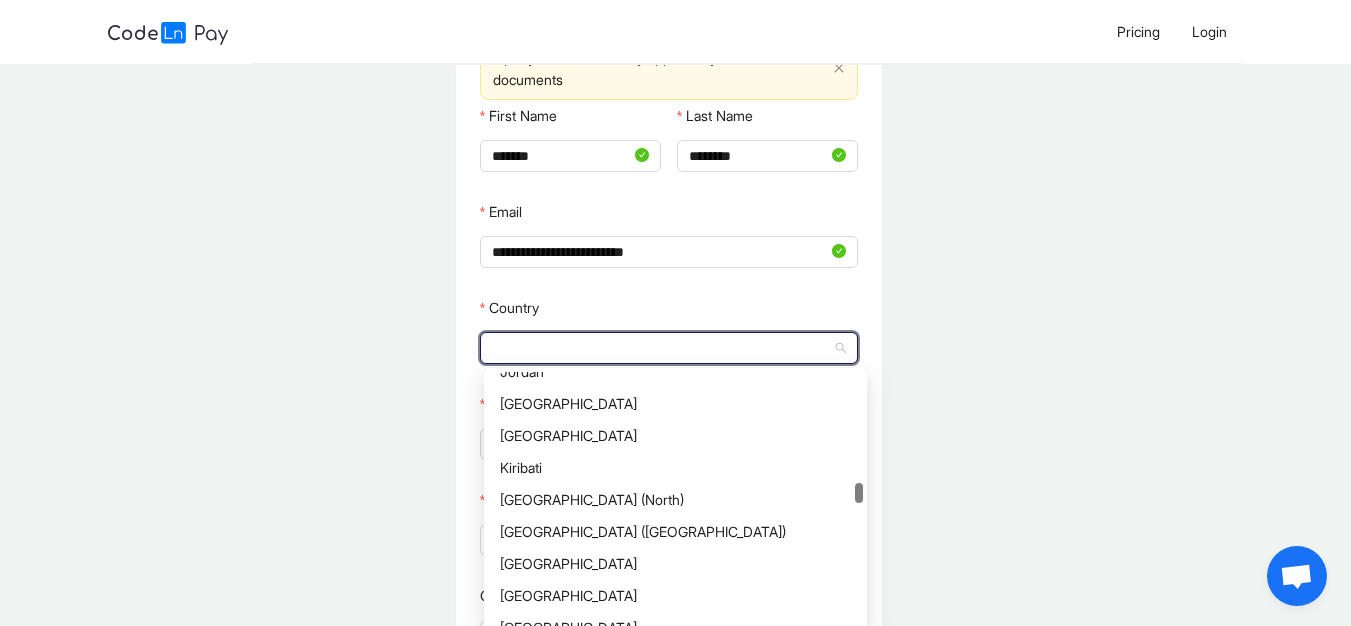 drag, startPoint x: 860, startPoint y: 373, endPoint x: 821, endPoint y: 484, distance: 117.65203 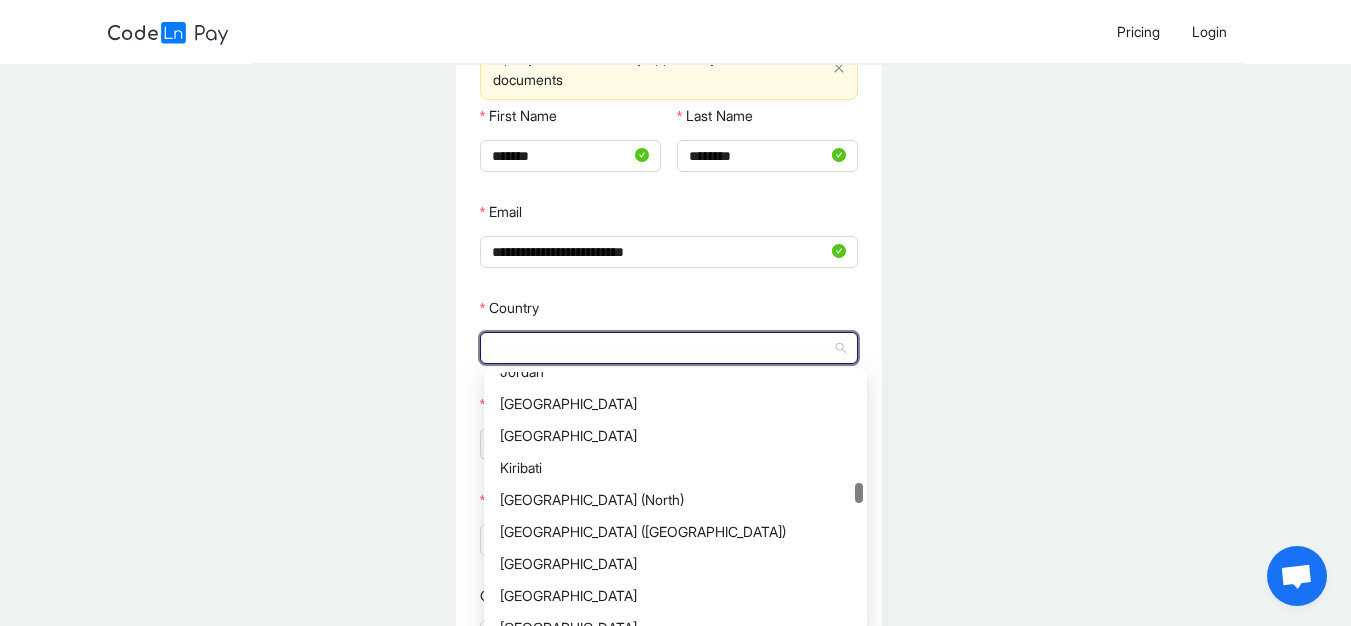 click on "[GEOGRAPHIC_DATA] [GEOGRAPHIC_DATA] [GEOGRAPHIC_DATA] [GEOGRAPHIC_DATA] [GEOGRAPHIC_DATA] ([GEOGRAPHIC_DATA]) [GEOGRAPHIC_DATA] (South) [GEOGRAPHIC_DATA] [GEOGRAPHIC_DATA] [GEOGRAPHIC_DATA] [GEOGRAPHIC_DATA]" 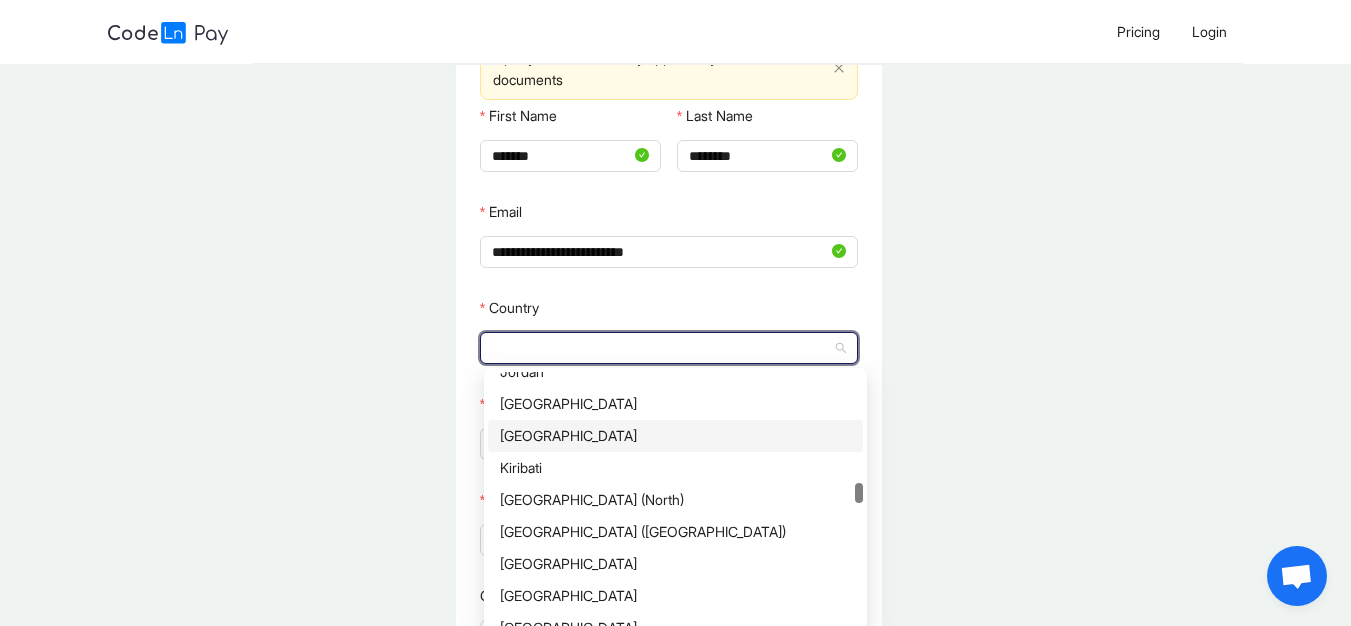 click on "[GEOGRAPHIC_DATA]" at bounding box center (675, 436) 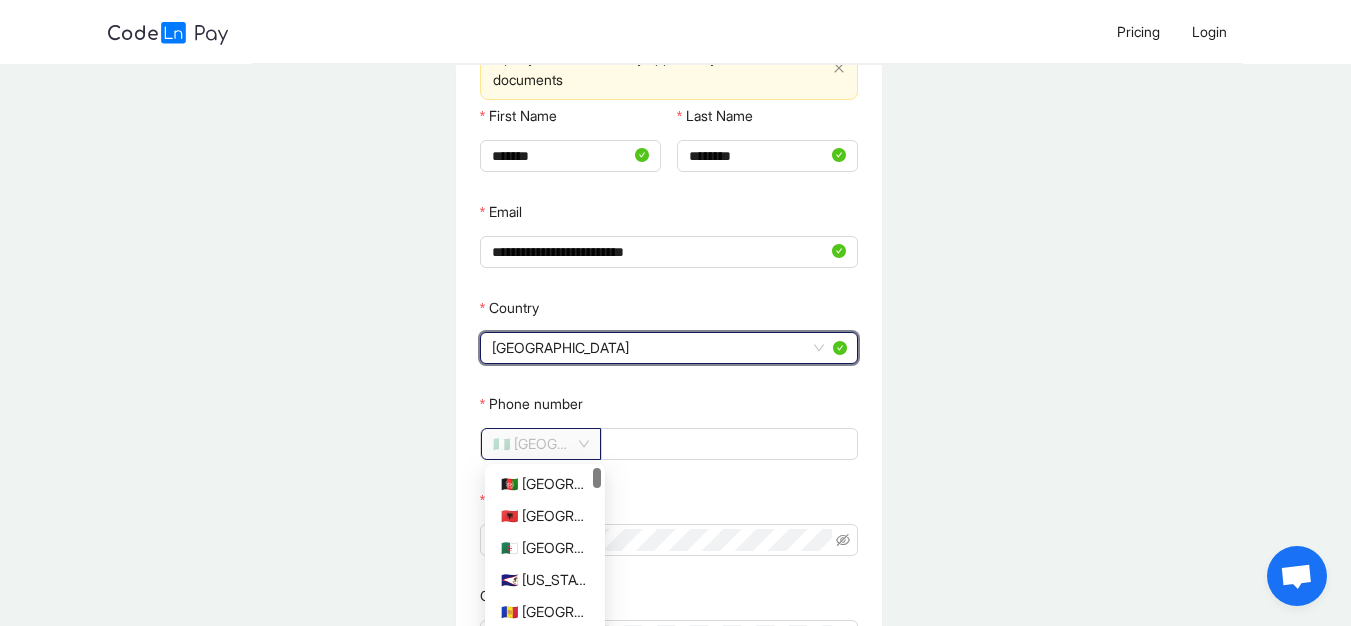 click on "🇳🇬 [GEOGRAPHIC_DATA]" 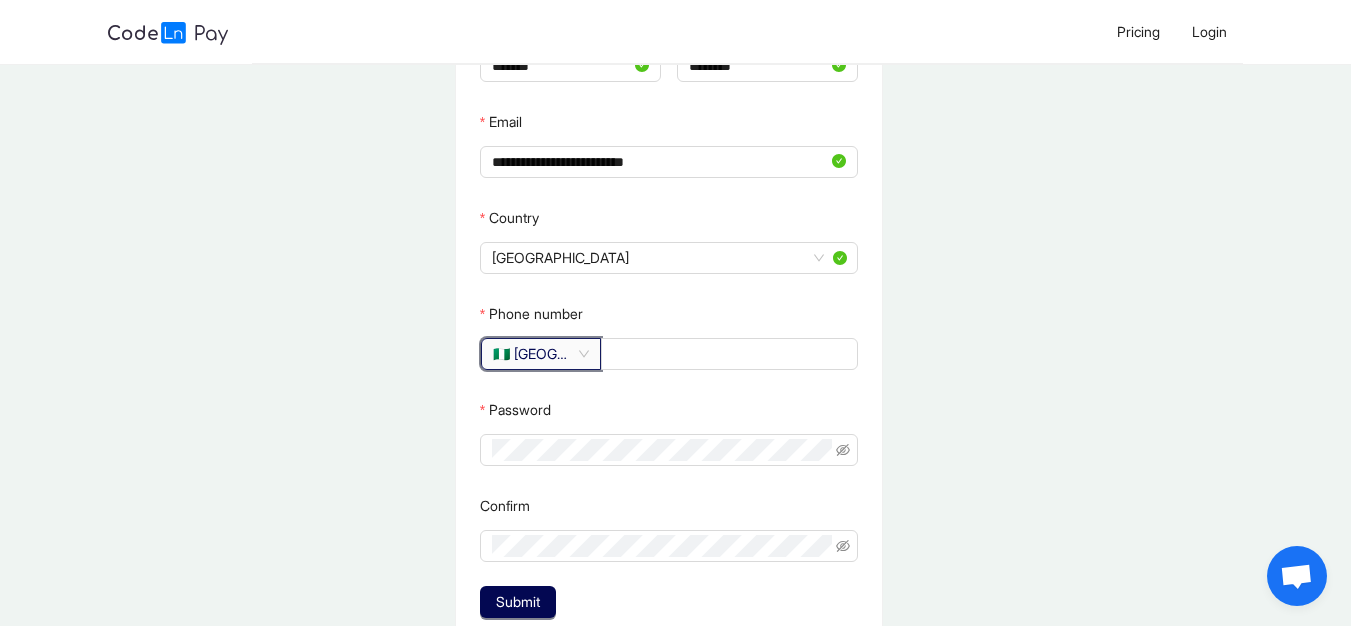 scroll, scrollTop: 225, scrollLeft: 0, axis: vertical 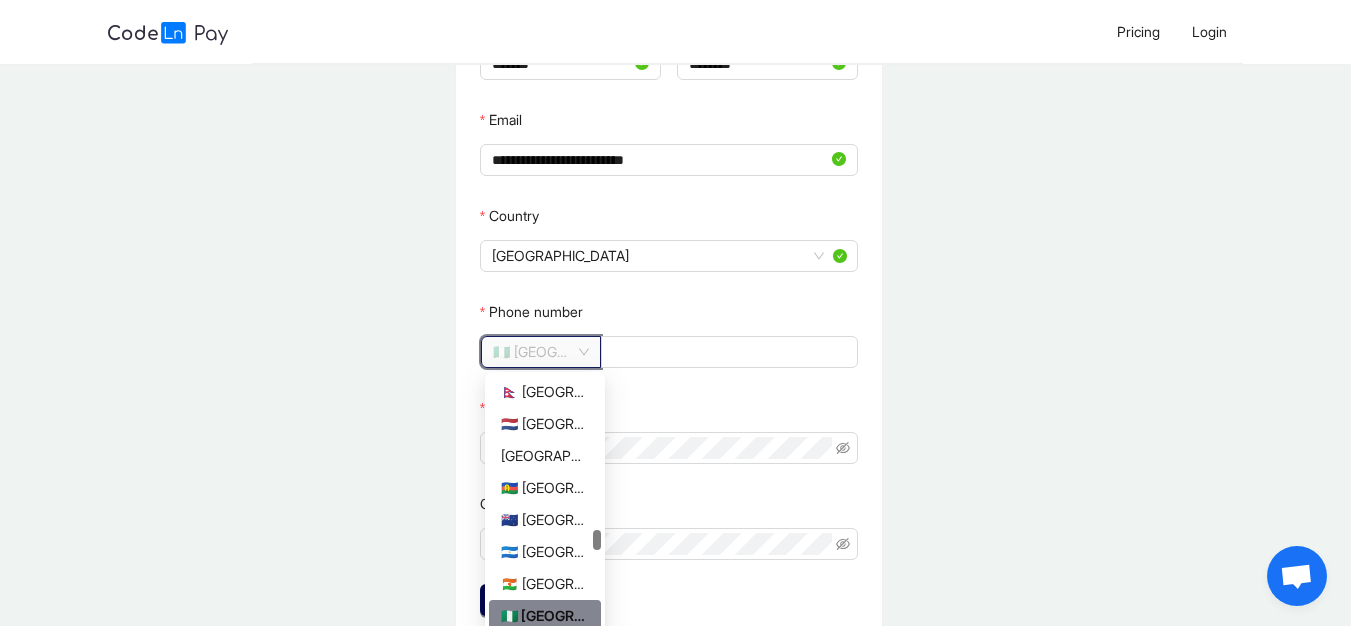 click on "🇳🇬 [GEOGRAPHIC_DATA]" 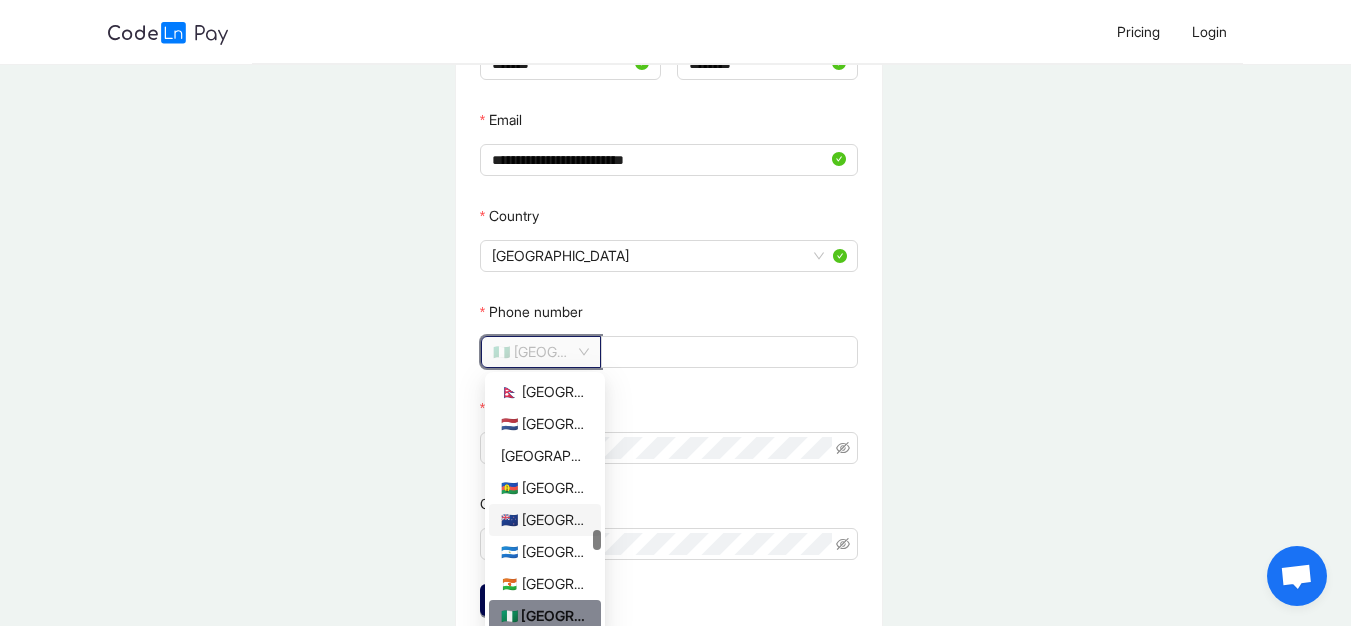 drag, startPoint x: 591, startPoint y: 529, endPoint x: 595, endPoint y: 540, distance: 11.7046995 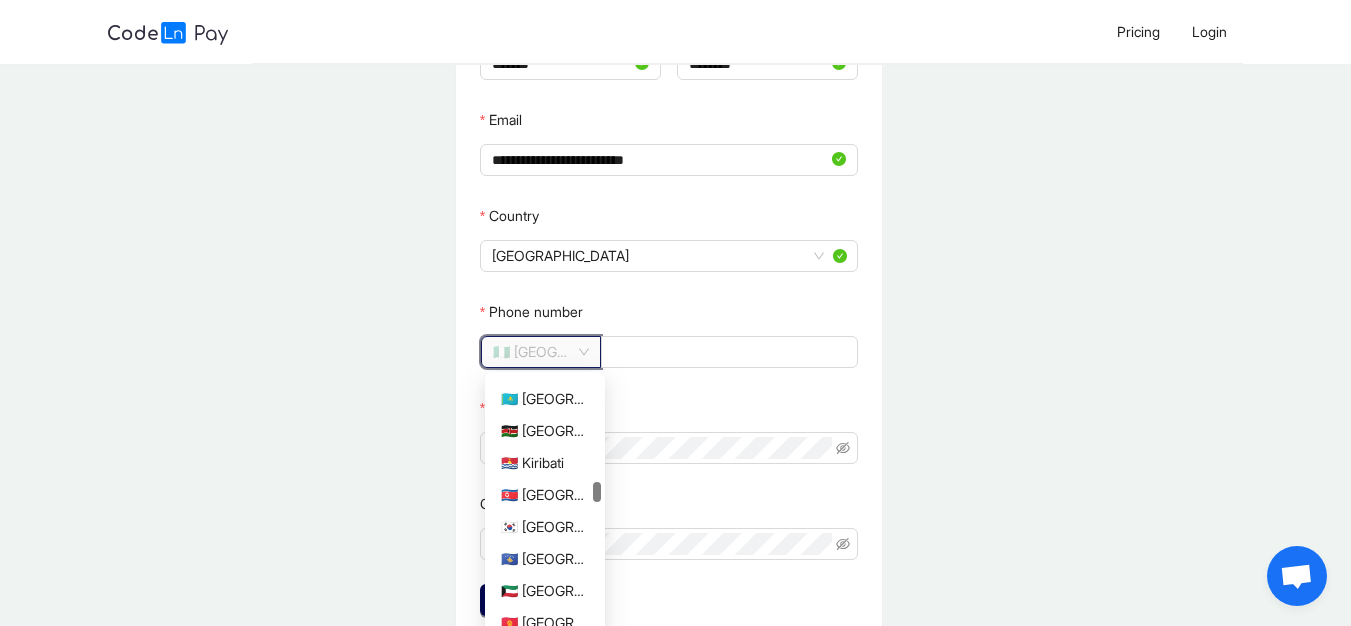scroll, scrollTop: 2528, scrollLeft: 0, axis: vertical 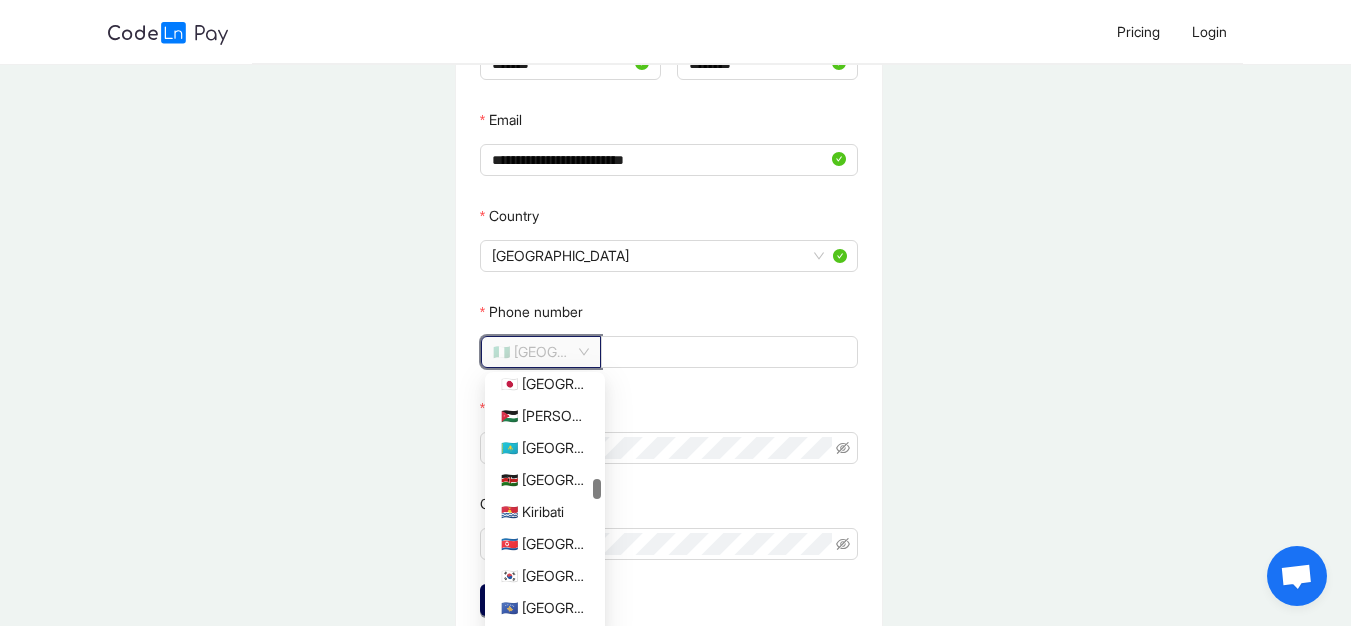 drag, startPoint x: 595, startPoint y: 540, endPoint x: 584, endPoint y: 489, distance: 52.17279 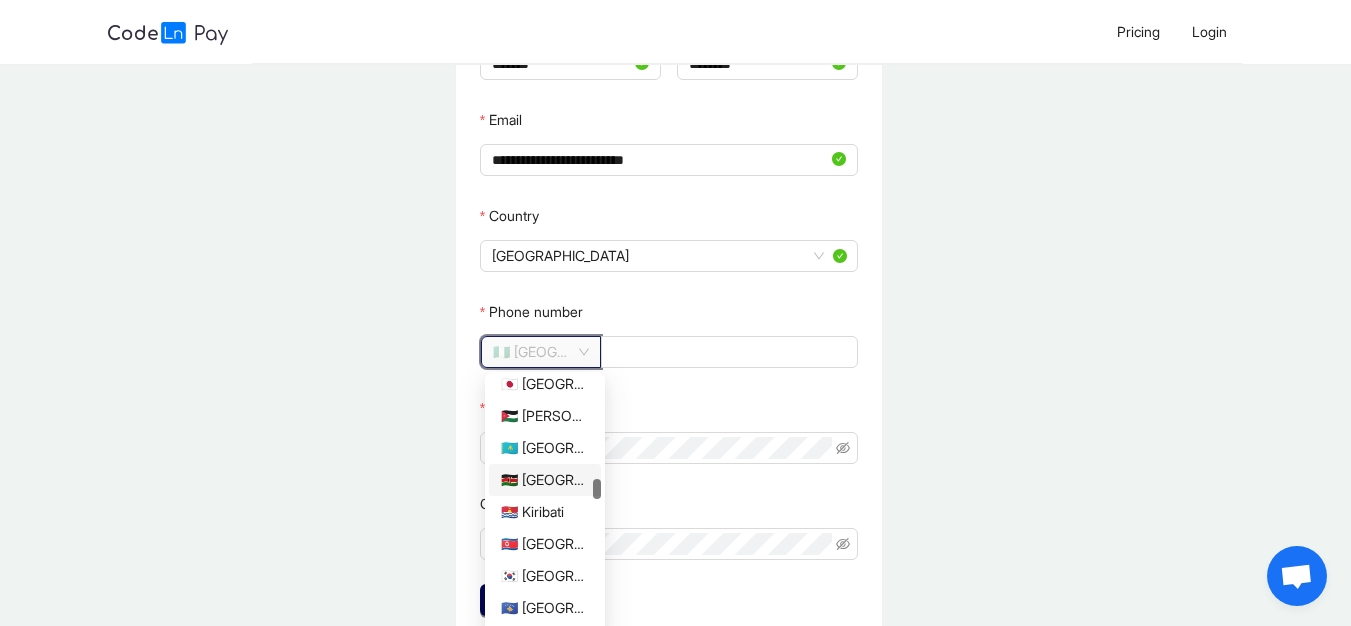 click on "🇰🇪 [GEOGRAPHIC_DATA]" at bounding box center [545, 480] 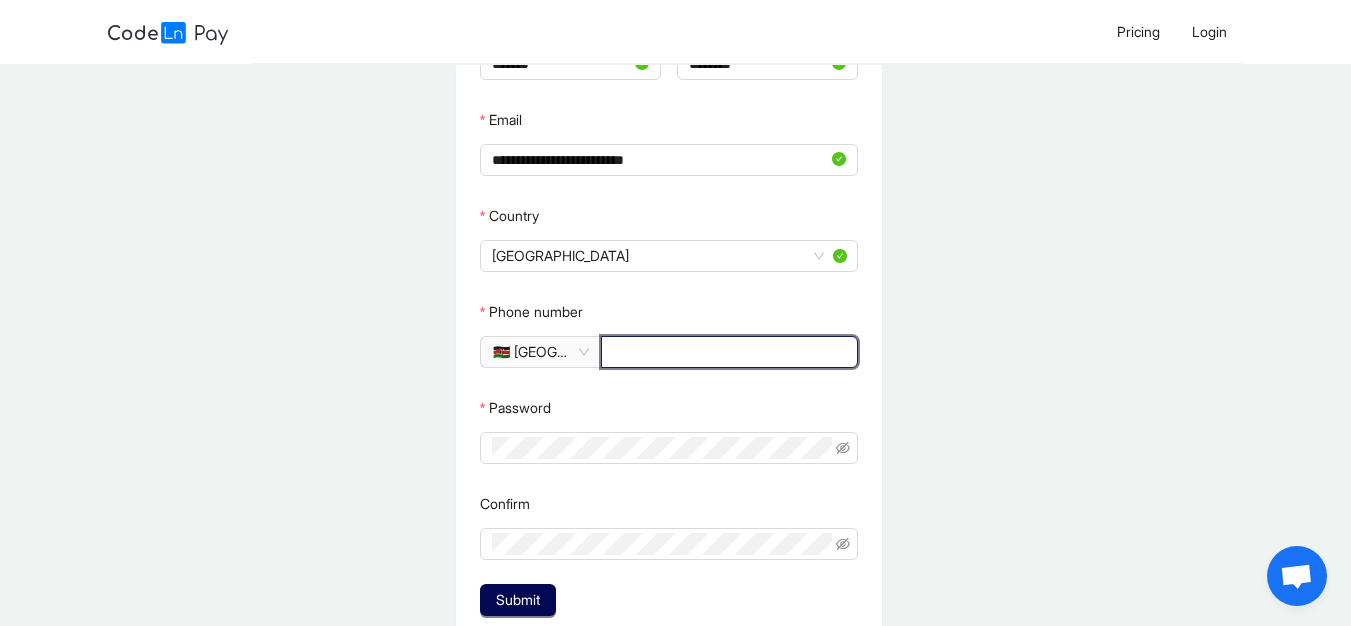 click on "Phone number" at bounding box center (727, 352) 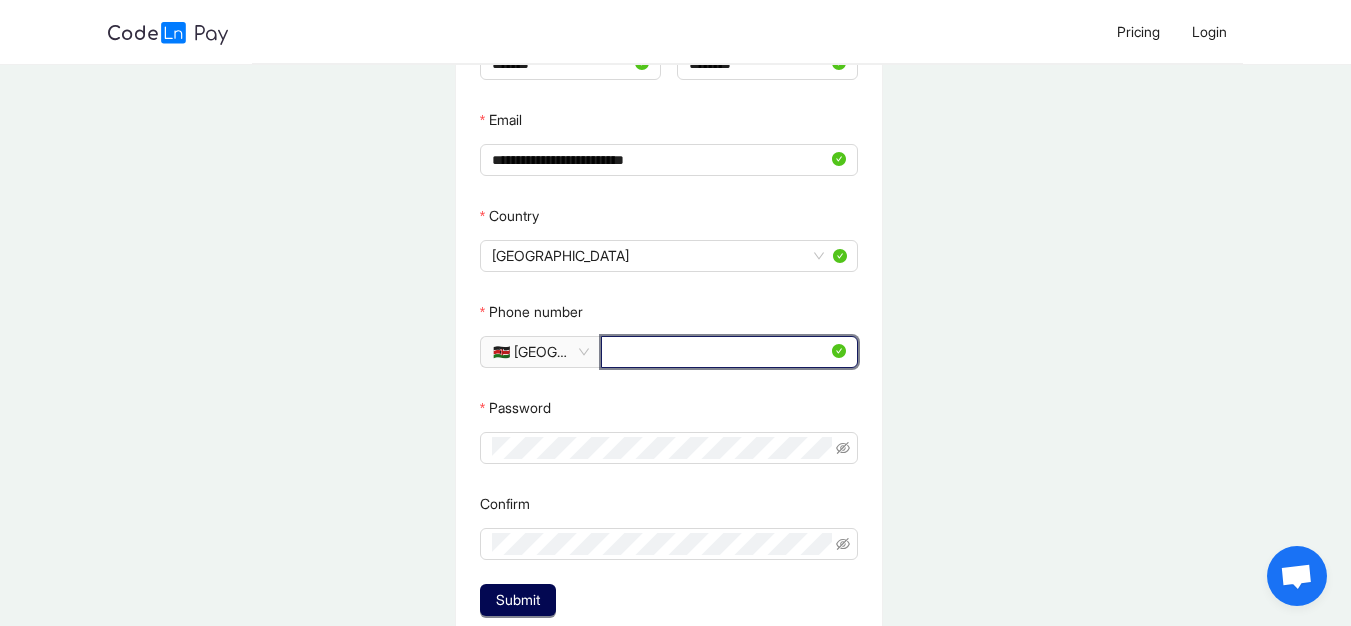 click on "*" at bounding box center [720, 352] 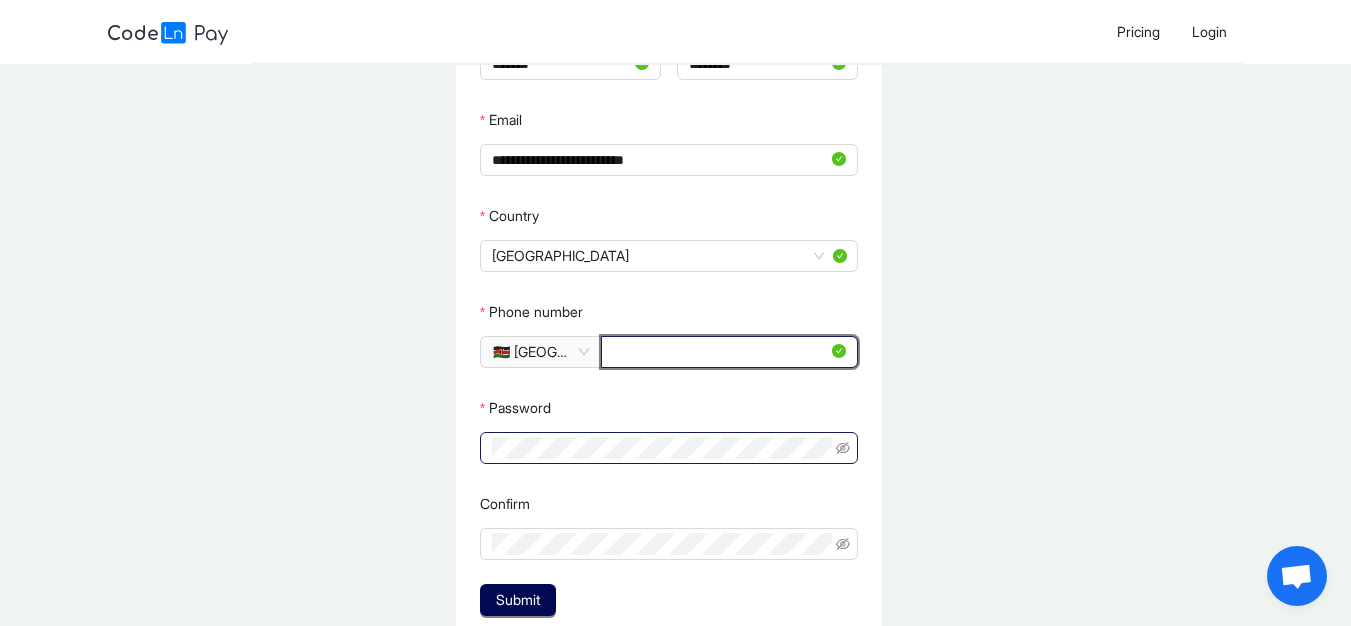 type on "**********" 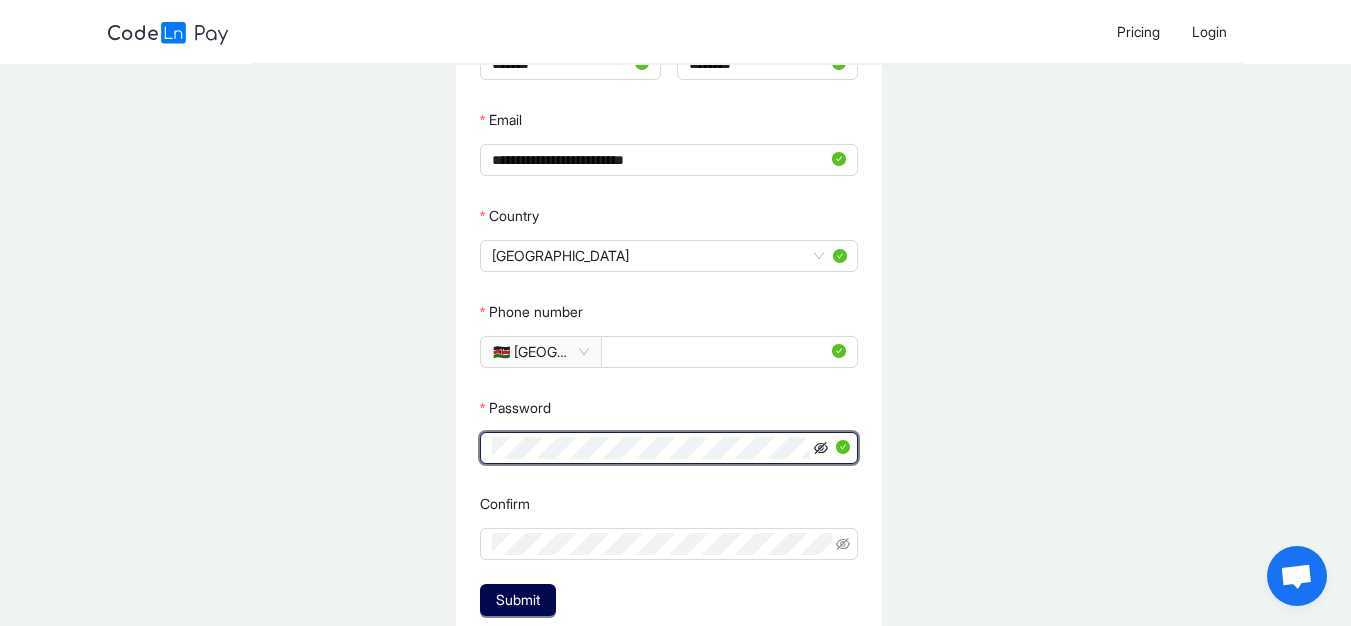 click 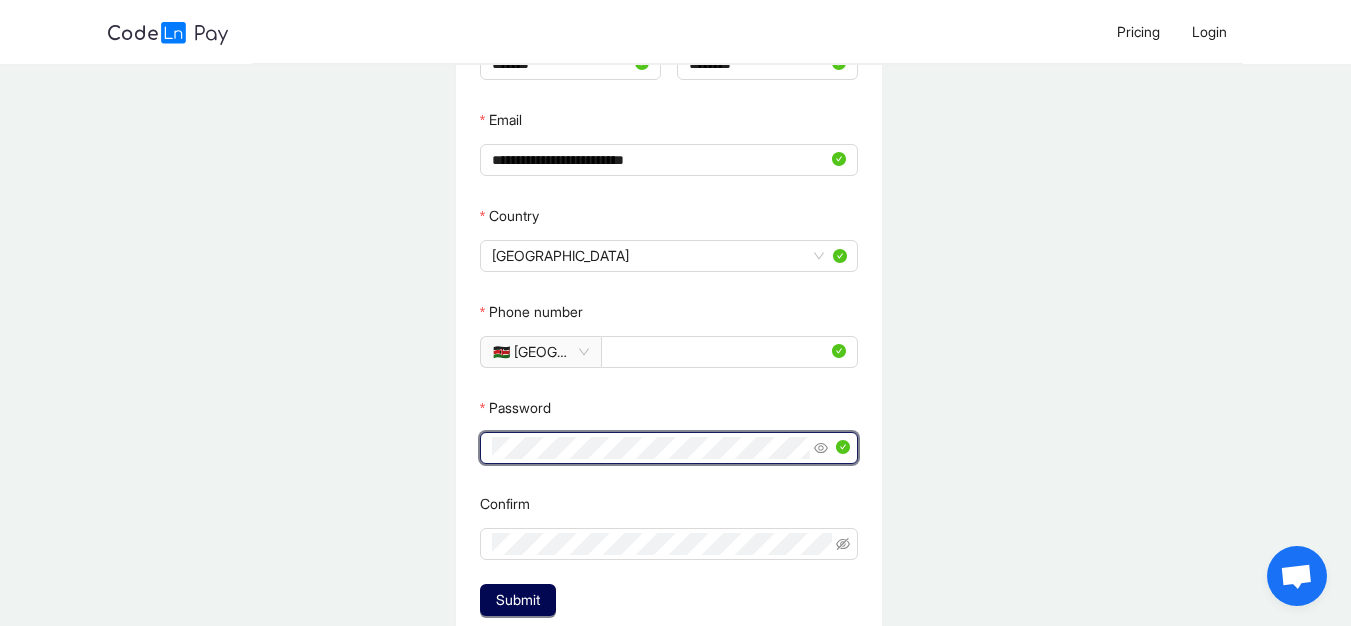 click 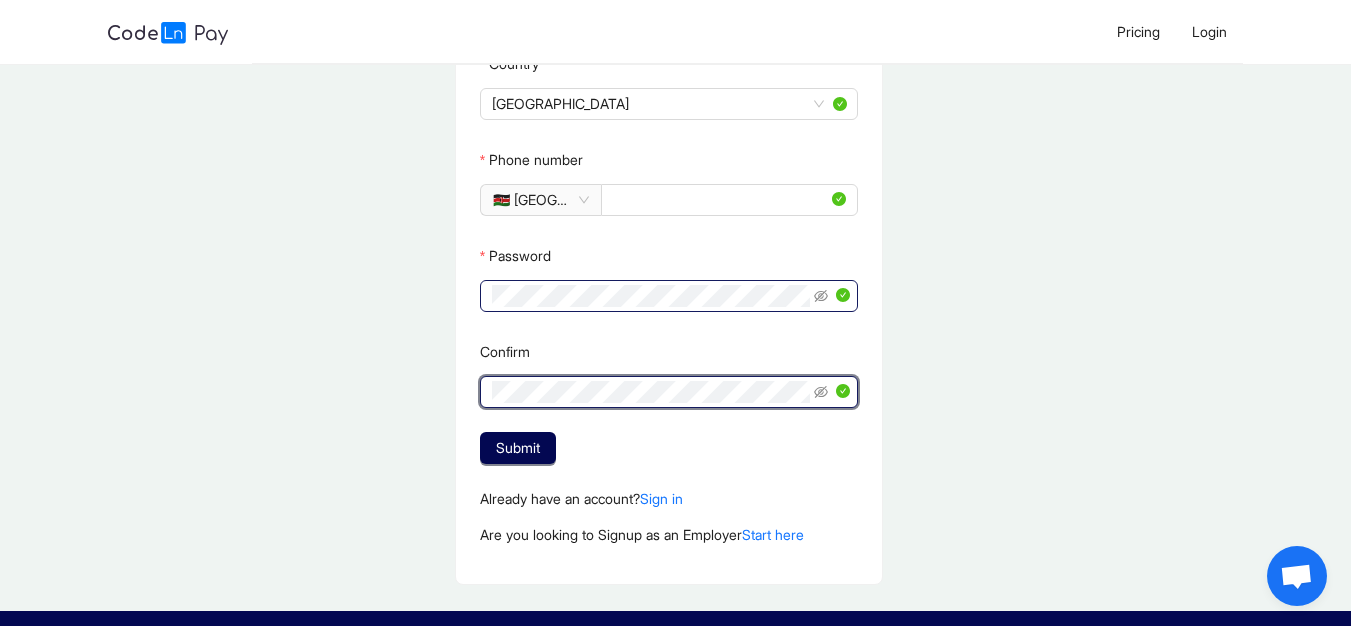 scroll, scrollTop: 415, scrollLeft: 0, axis: vertical 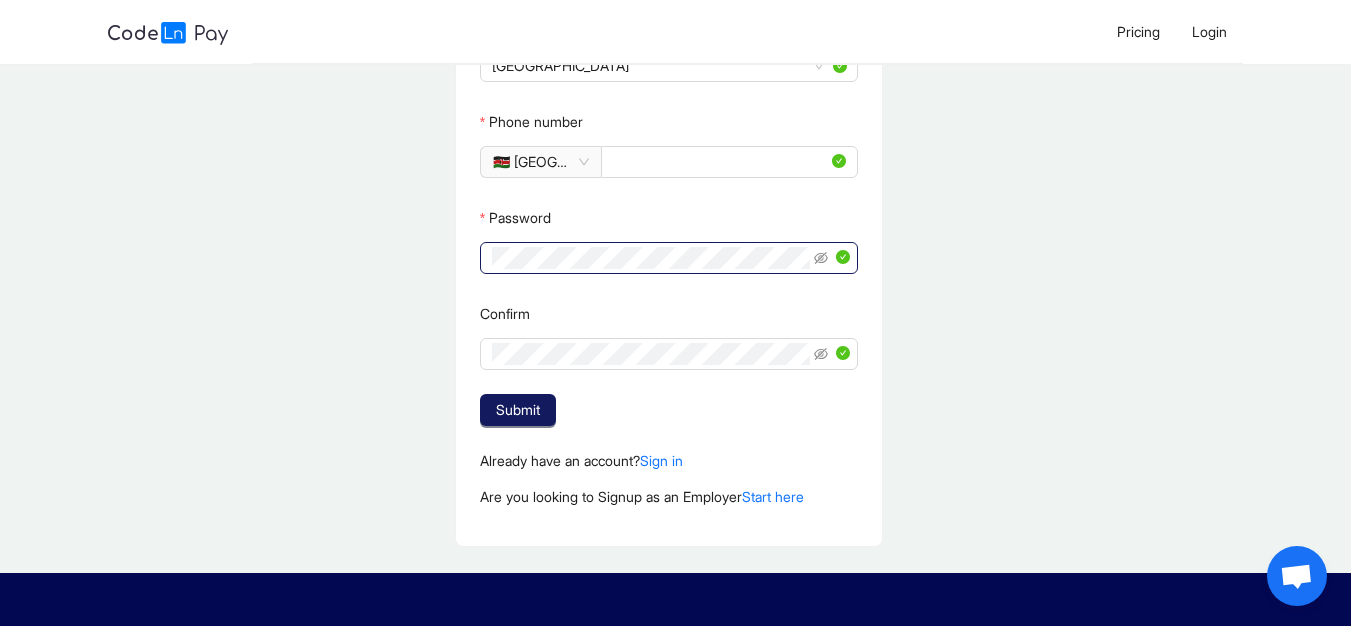 click on "Submit" 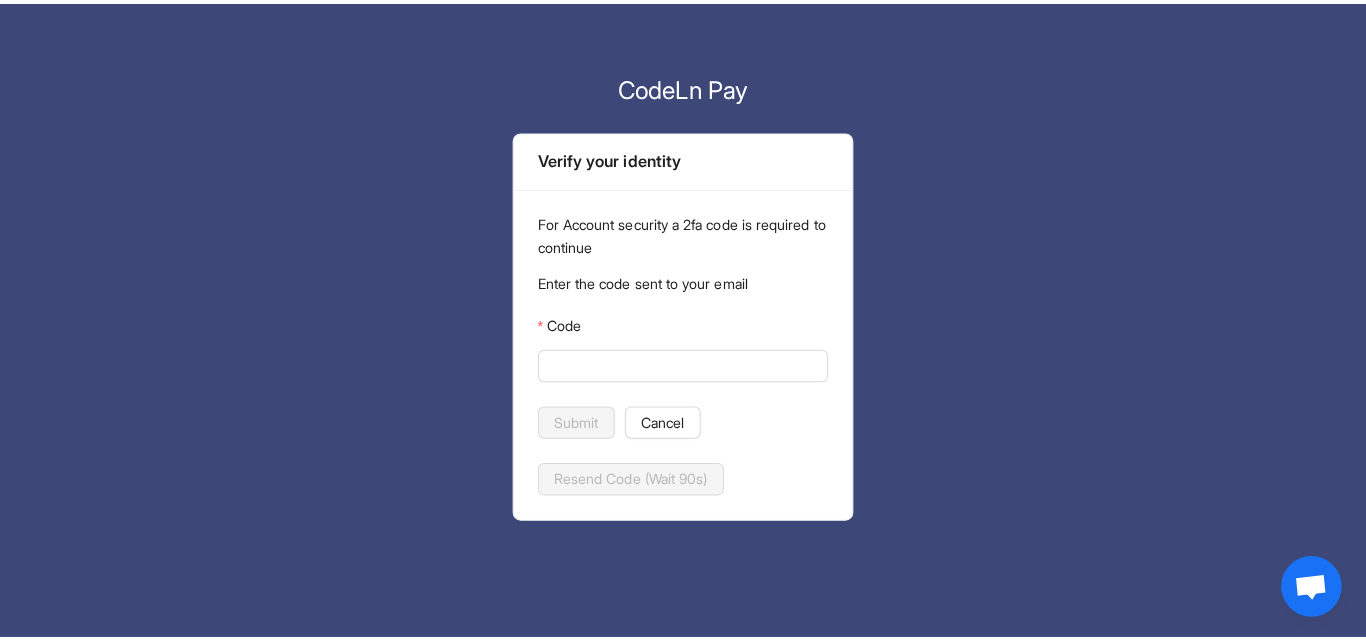 scroll, scrollTop: 0, scrollLeft: 0, axis: both 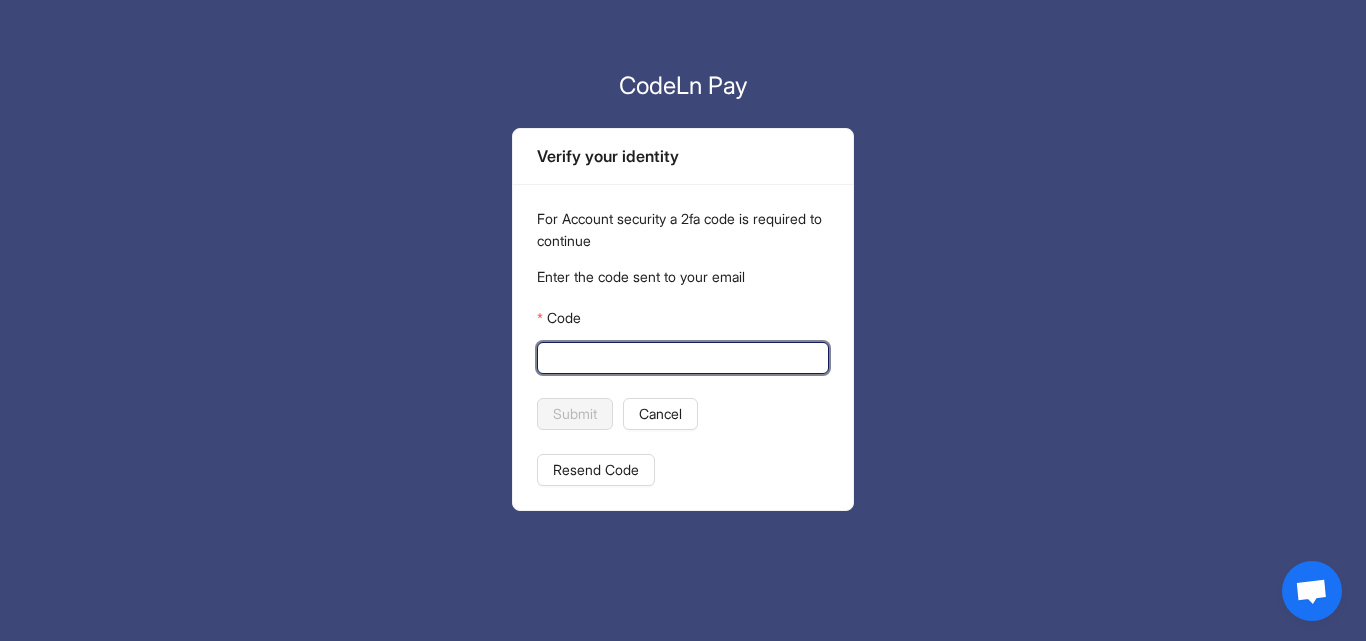 click on "Code" at bounding box center (681, 358) 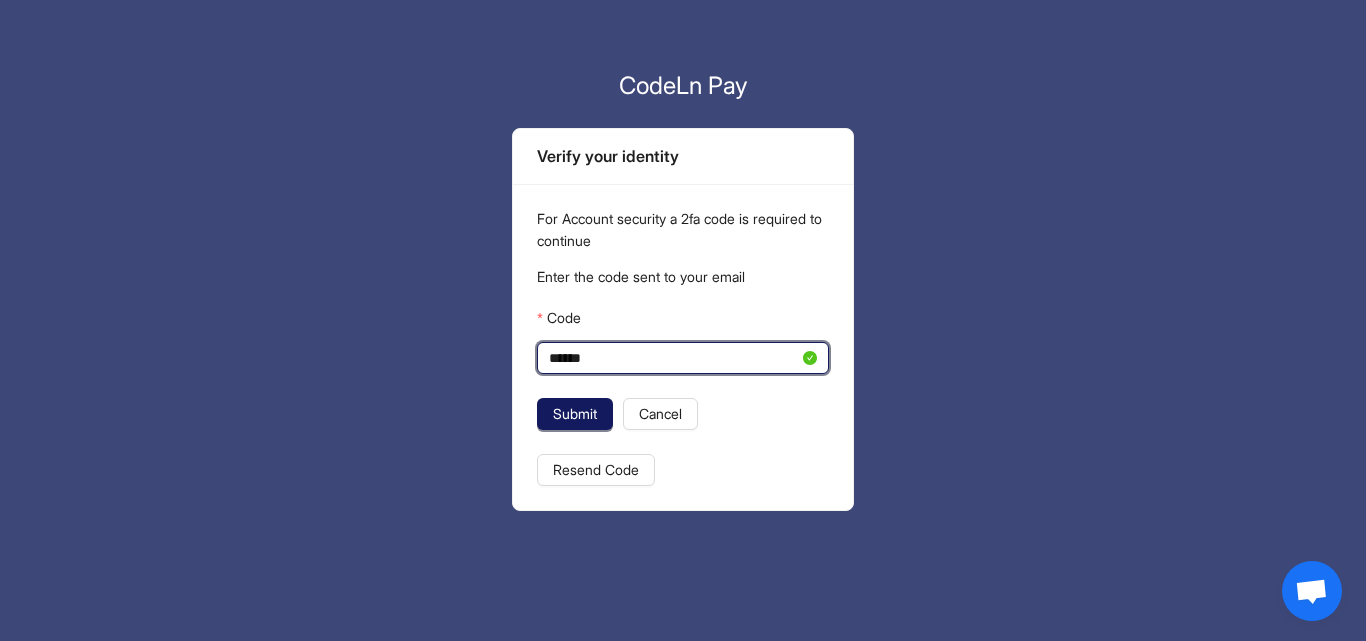 type on "******" 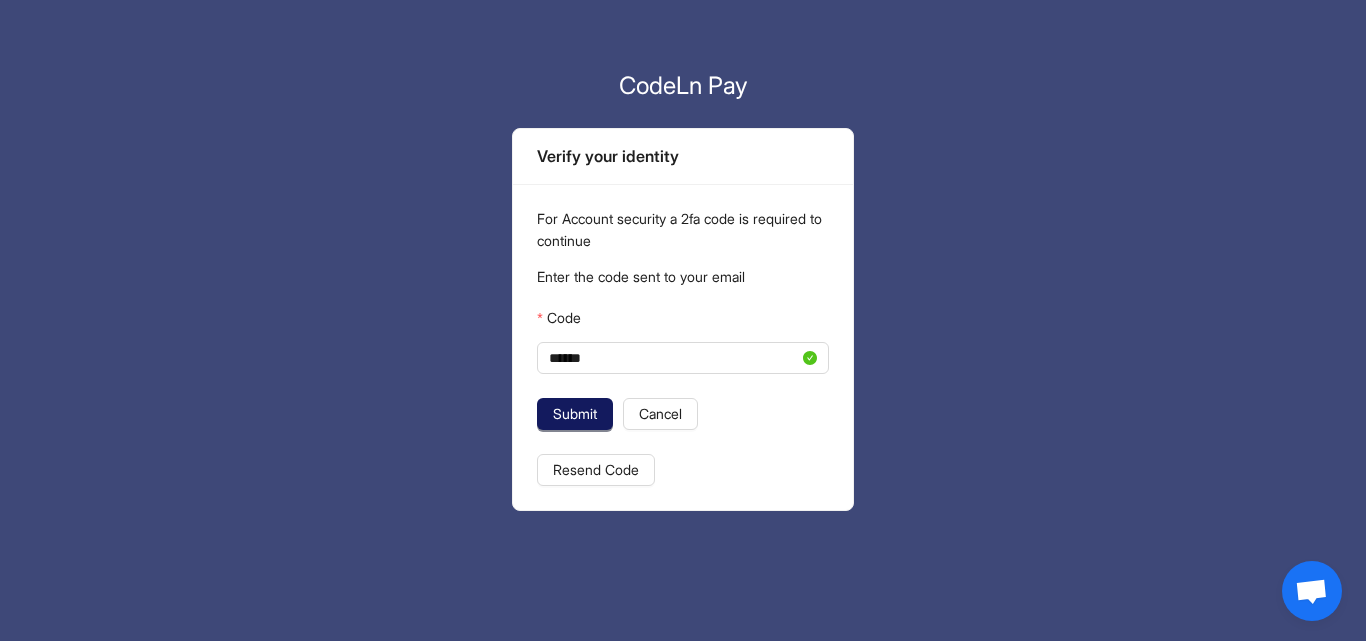click on "Submit" 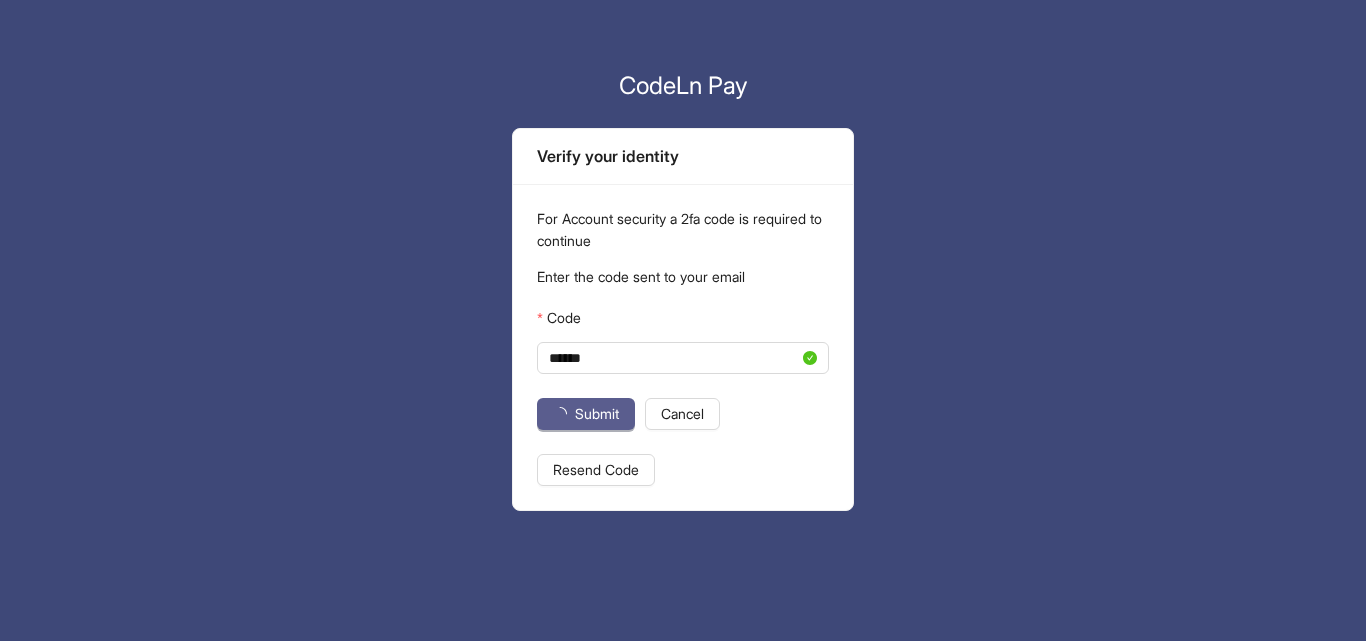 click on "CodeLn Pay Verify your identity For Account security a 2fa code is required to continue Enter the code sent to your email Code ****** Submit Cancel Resend Code" at bounding box center (683, 255) 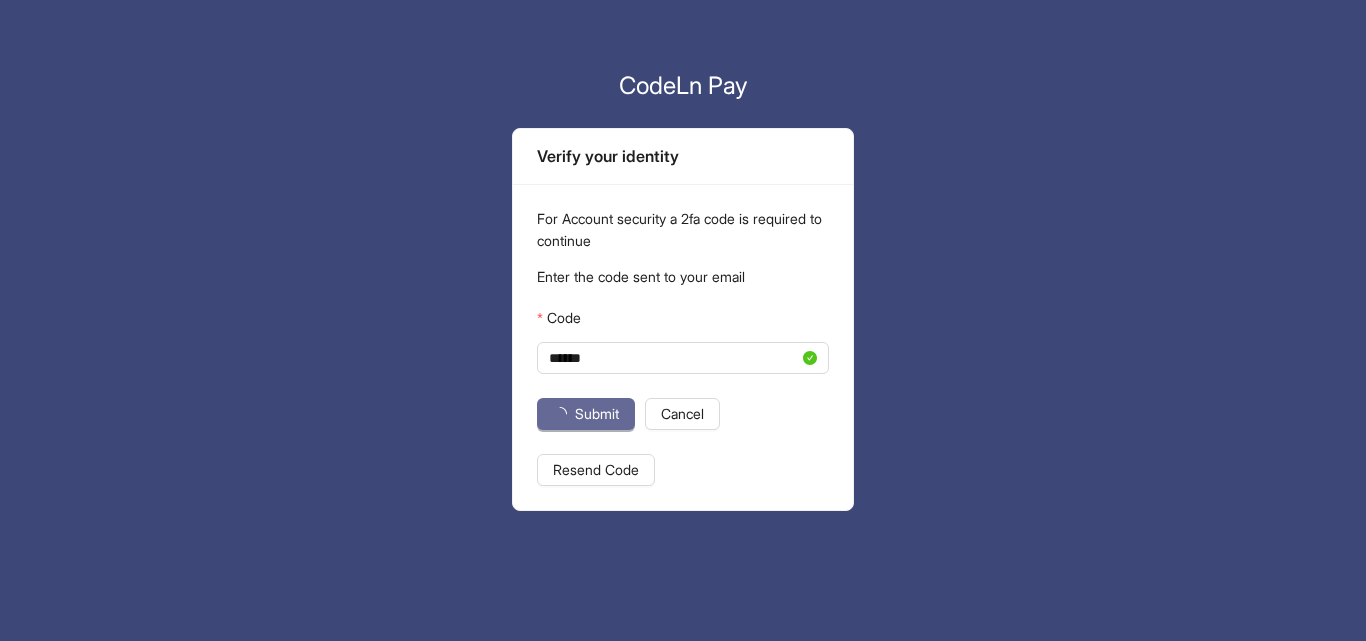 click on "Submit" 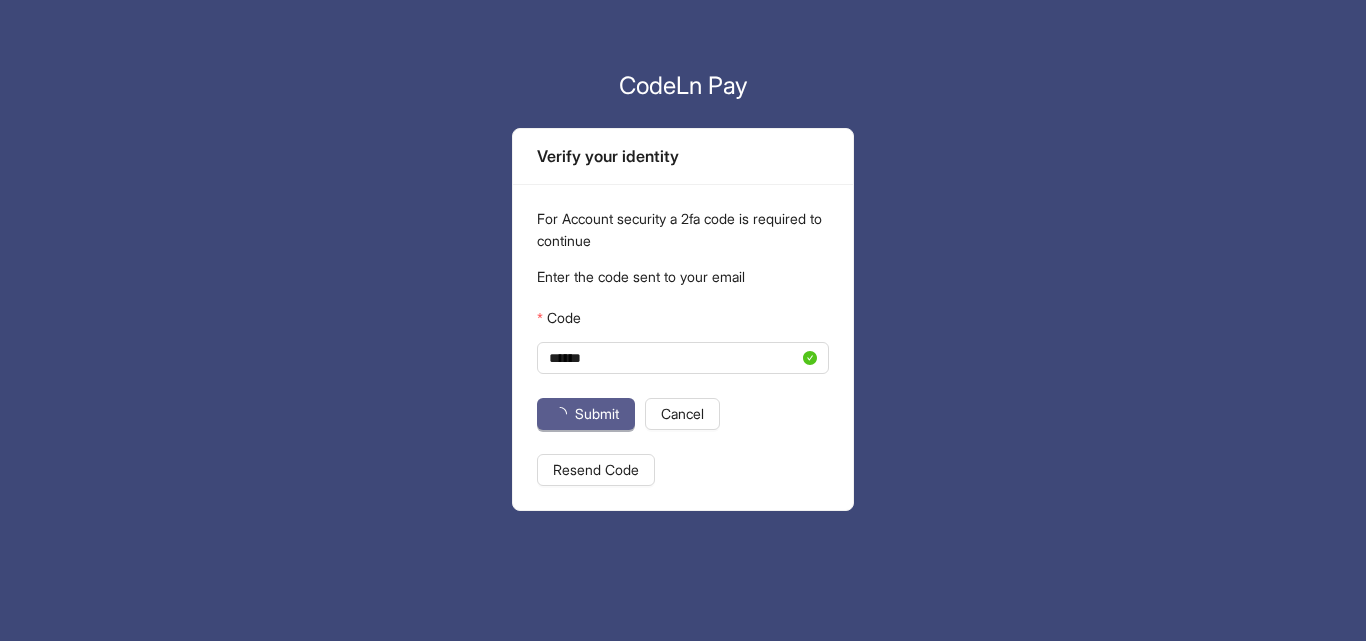 drag, startPoint x: 578, startPoint y: 415, endPoint x: 576, endPoint y: 397, distance: 18.110771 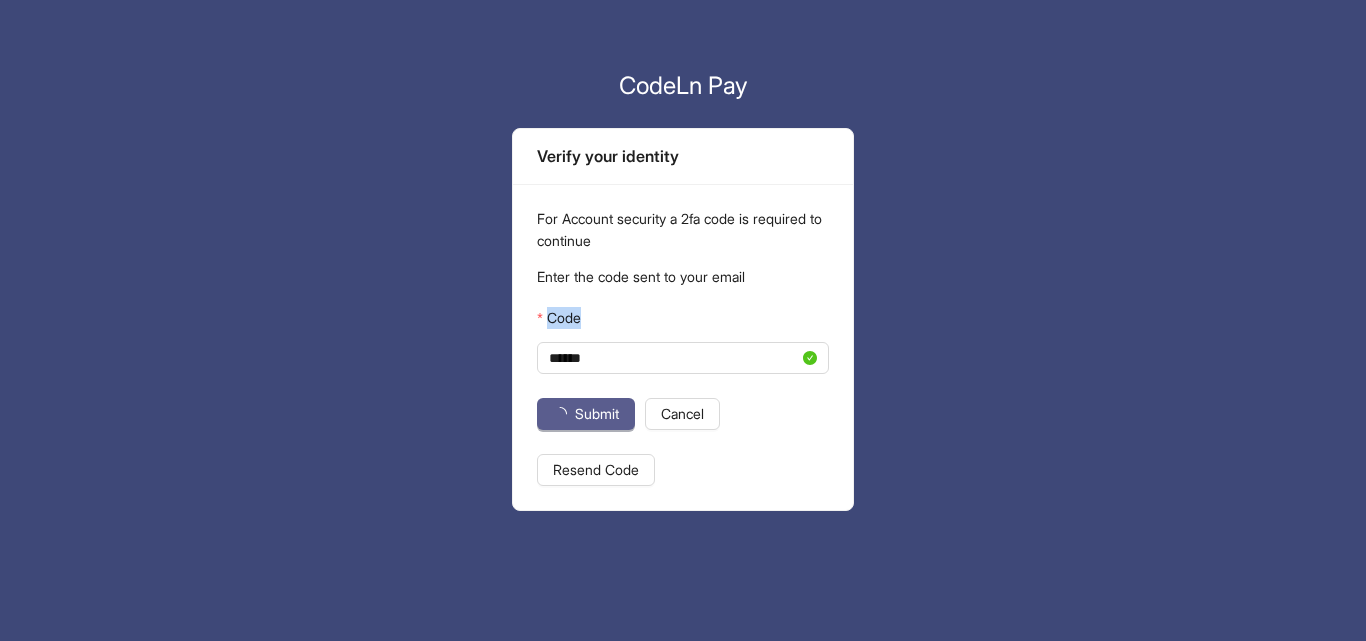 click on "Code ****** Submit Cancel" 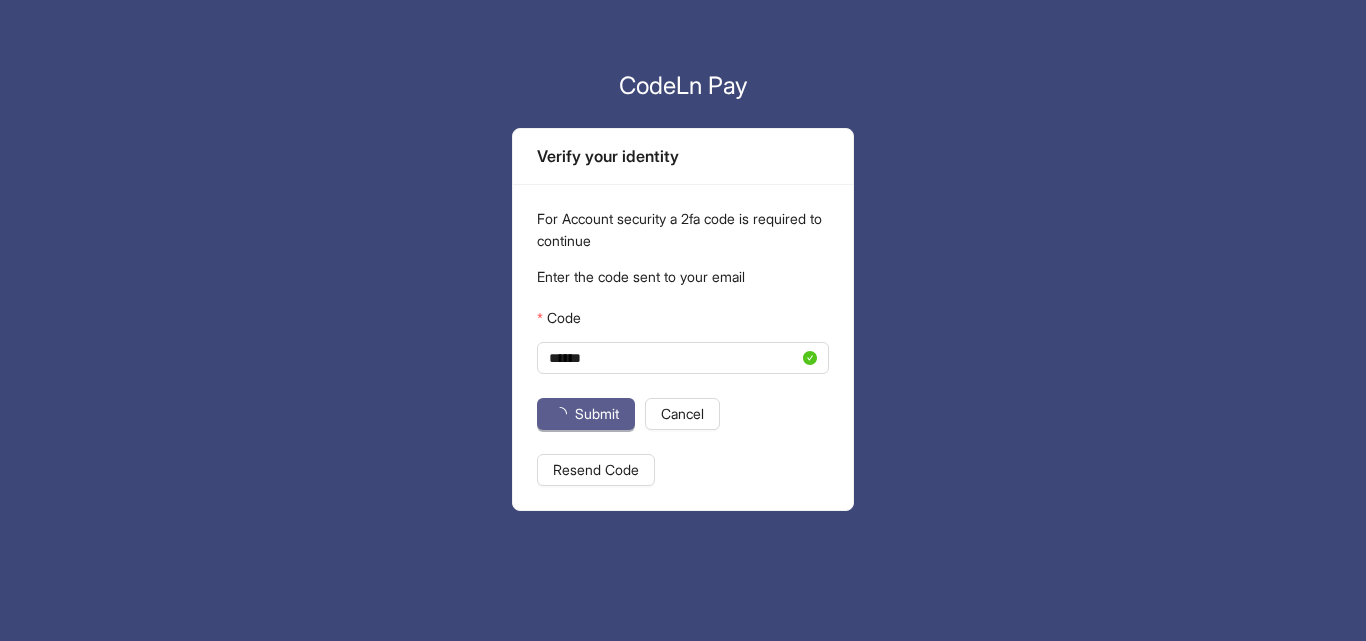 click on "Code ****** Submit Cancel" 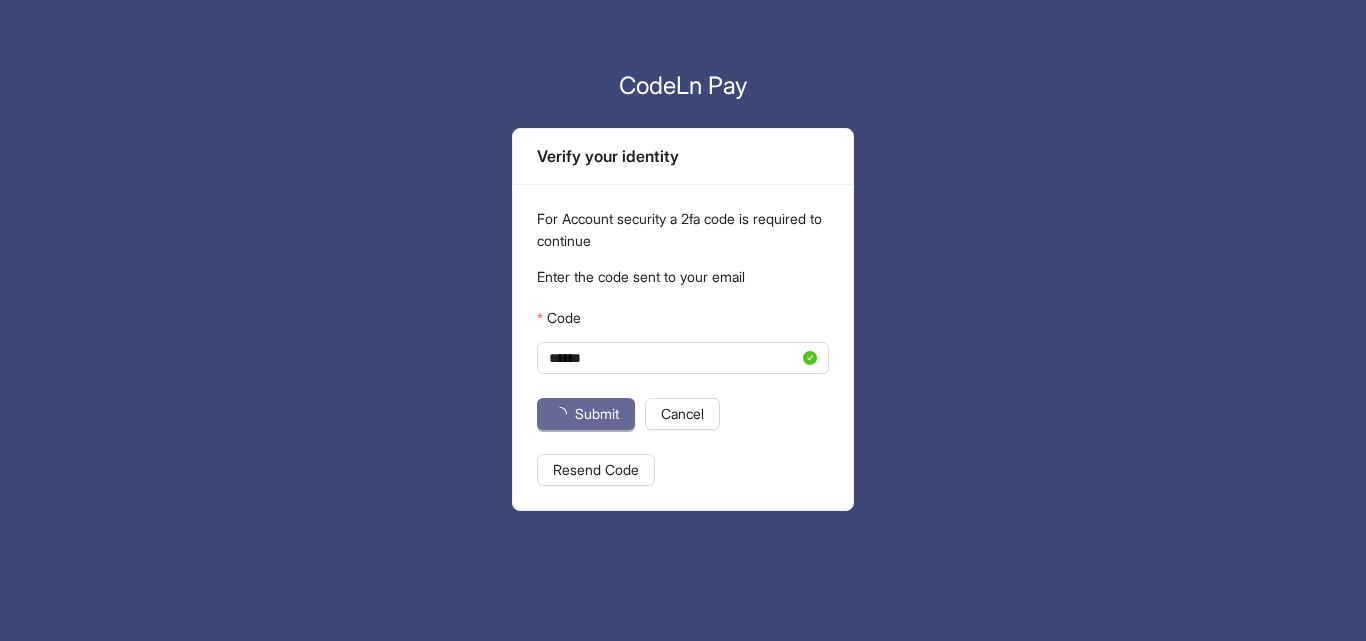 click on "Submit" 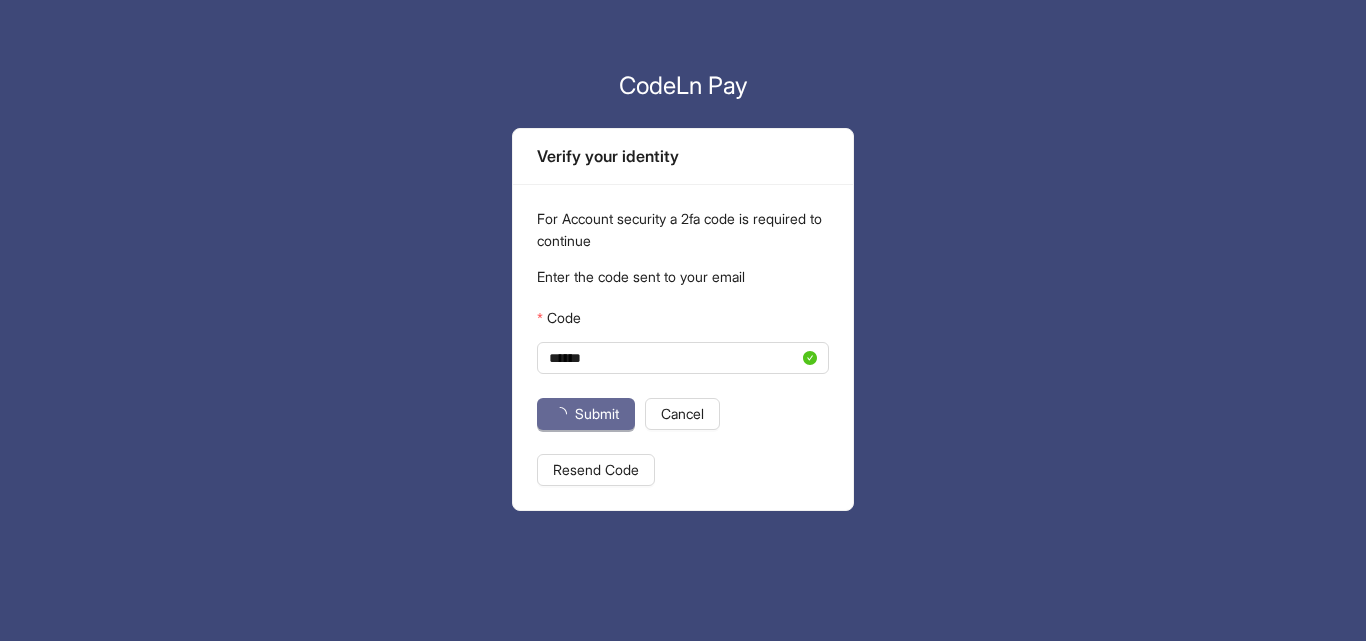 click at bounding box center [564, 414] 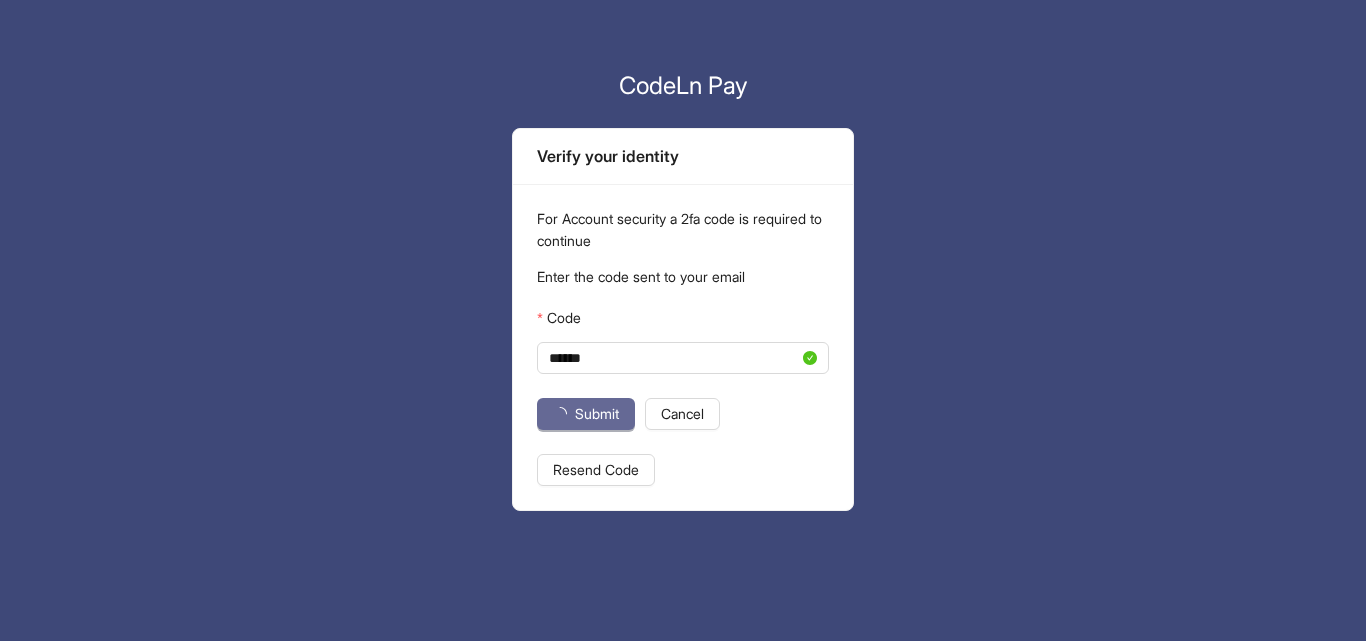 click at bounding box center [564, 414] 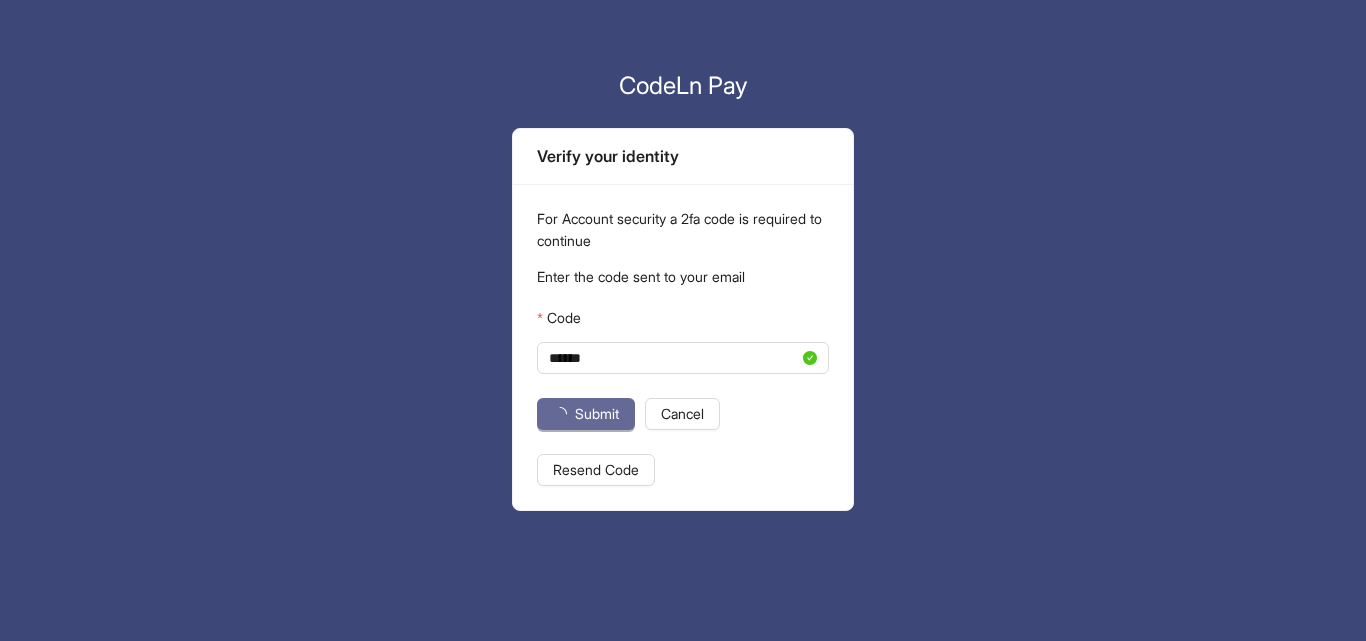 drag, startPoint x: 569, startPoint y: 394, endPoint x: 572, endPoint y: 404, distance: 10.440307 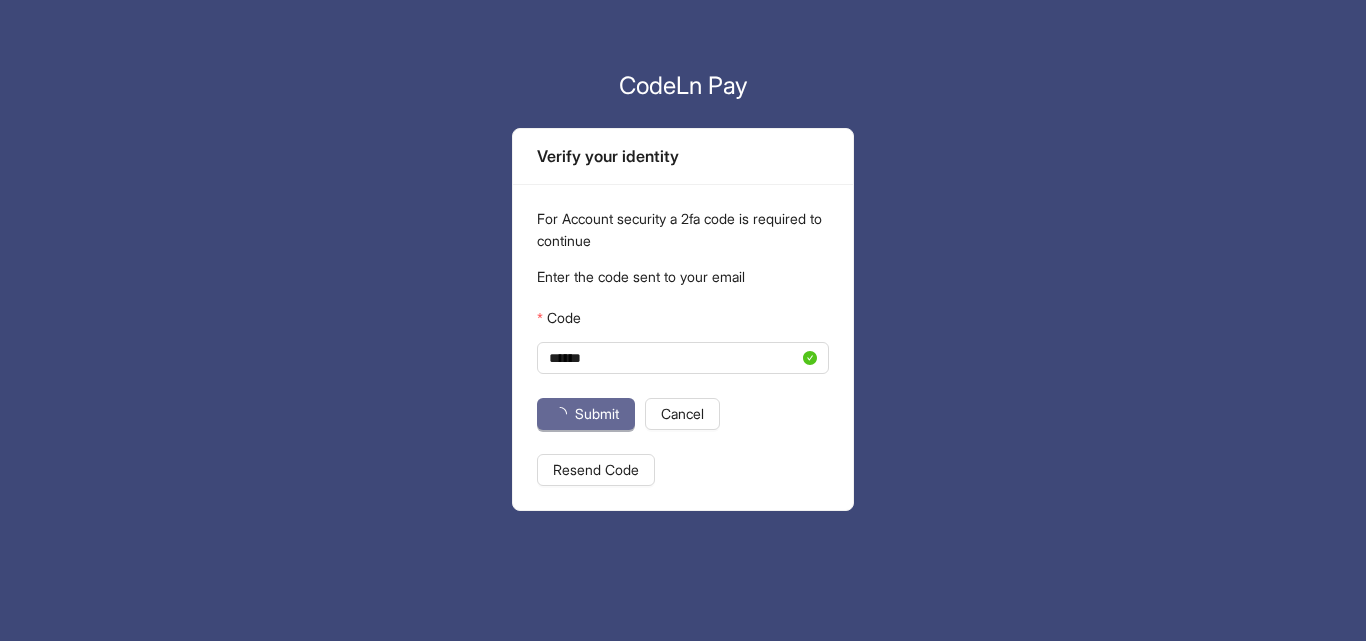 click on "Code ****** Submit Cancel" 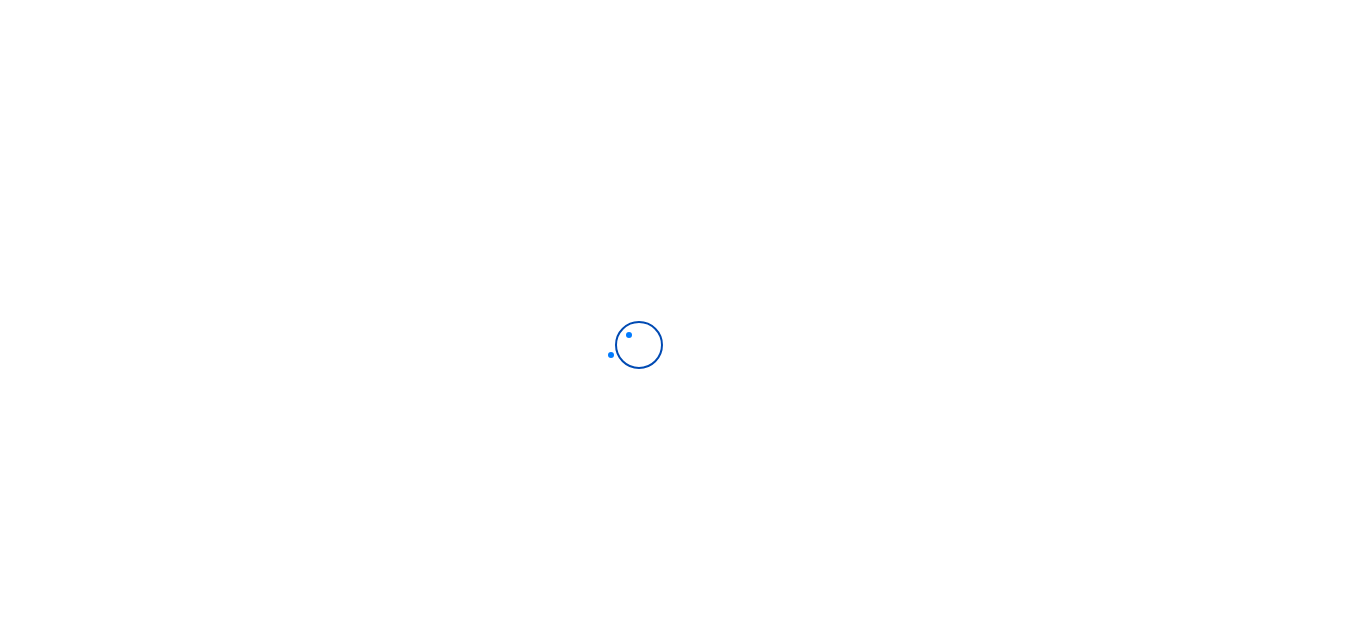 scroll, scrollTop: 0, scrollLeft: 0, axis: both 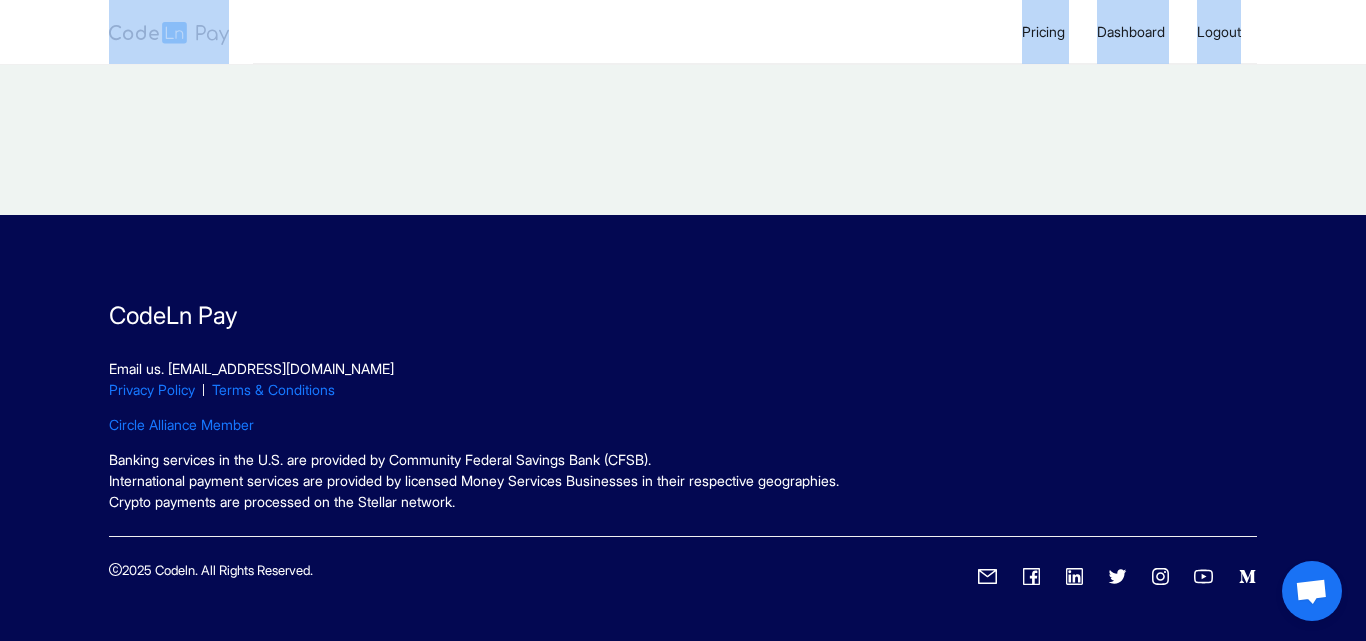 drag, startPoint x: 1365, startPoint y: 69, endPoint x: 1365, endPoint y: 198, distance: 129 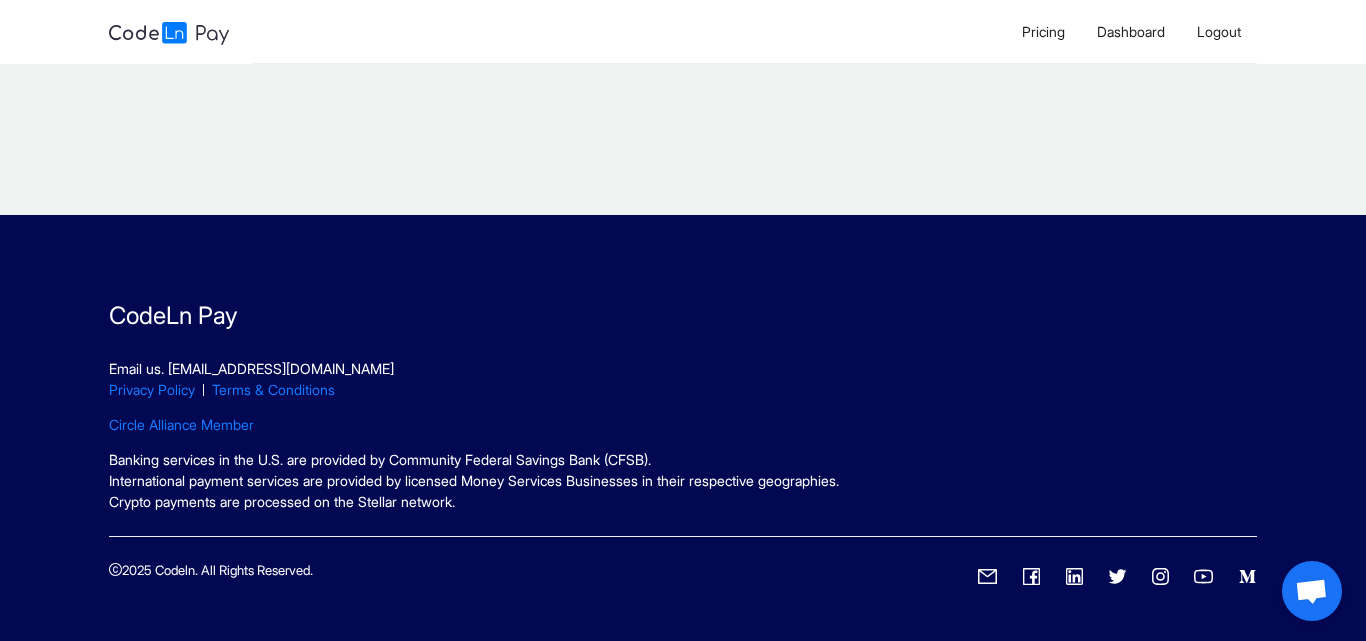 click at bounding box center [683, 147] 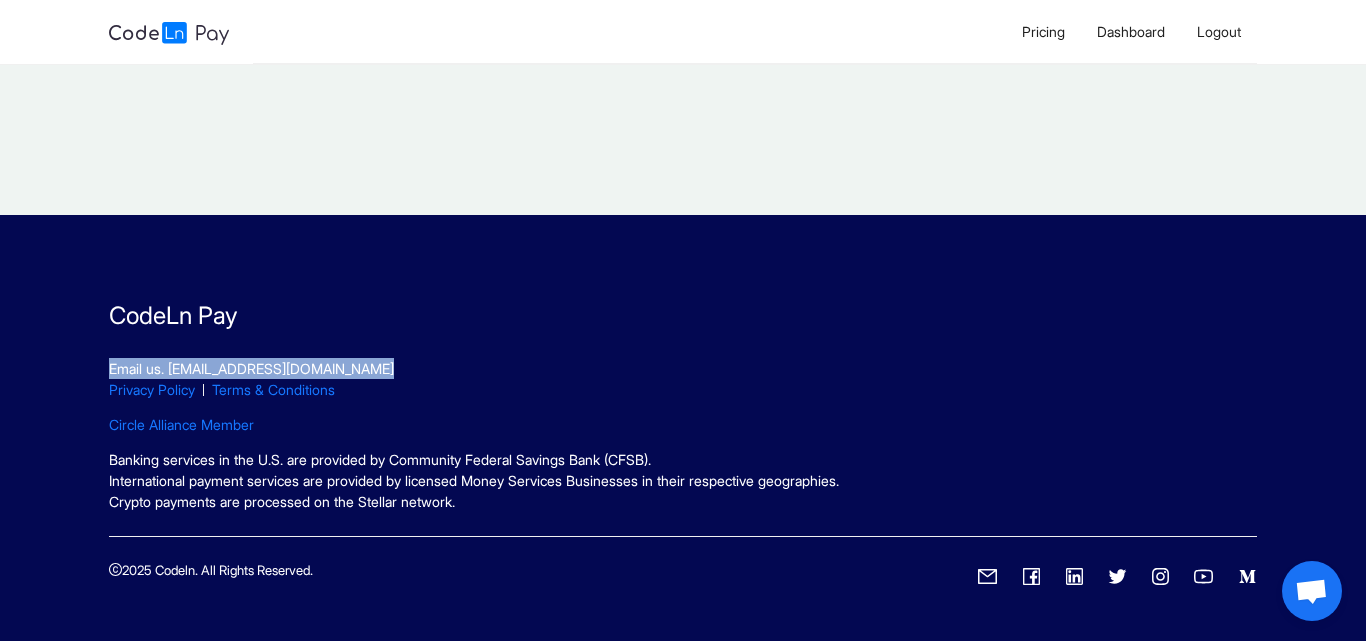 drag, startPoint x: 1365, startPoint y: 323, endPoint x: 1055, endPoint y: 349, distance: 311.0884 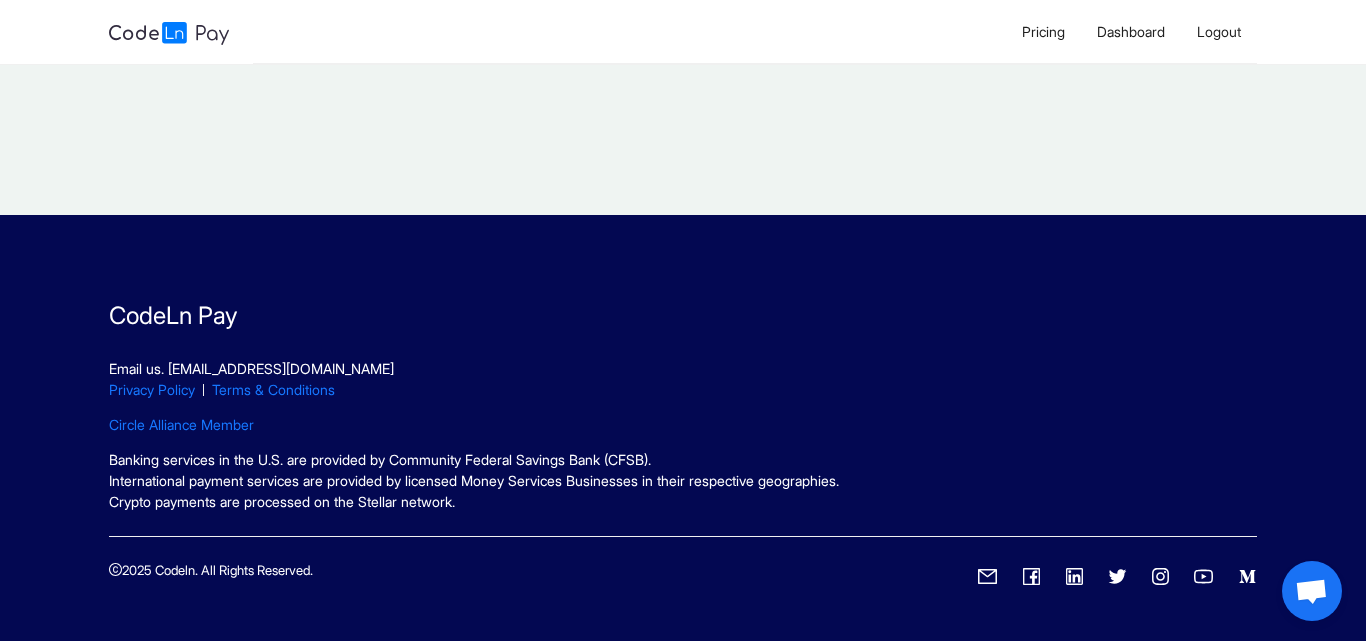 drag, startPoint x: 1365, startPoint y: 90, endPoint x: 1181, endPoint y: 153, distance: 194.4865 